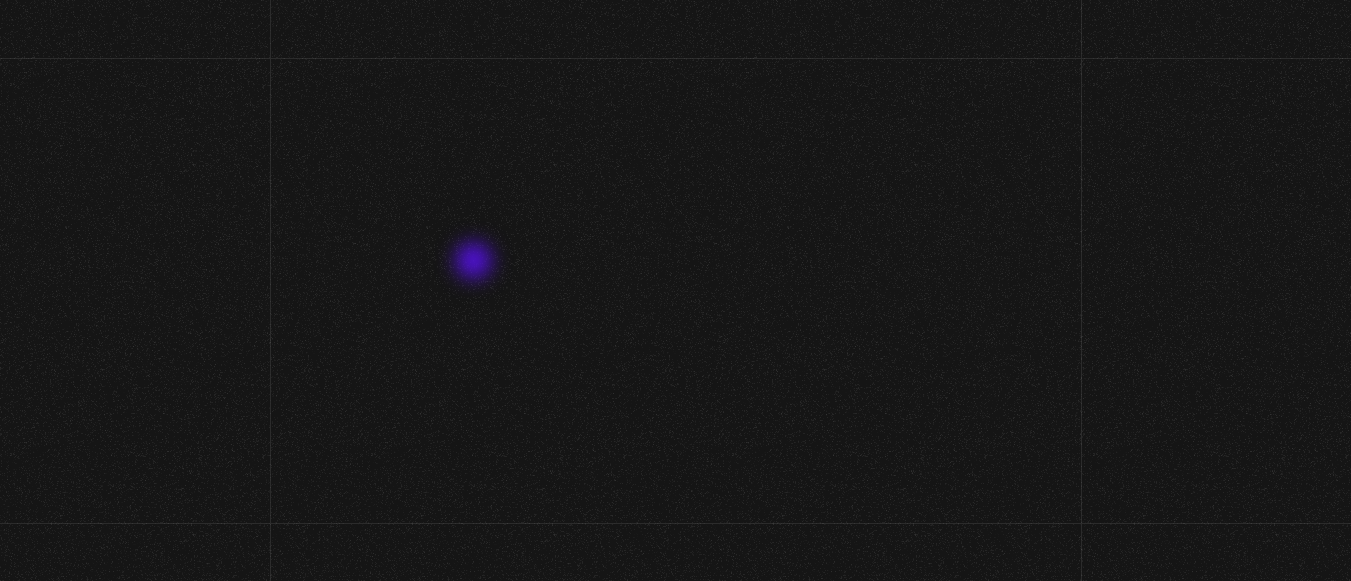 scroll, scrollTop: 0, scrollLeft: 0, axis: both 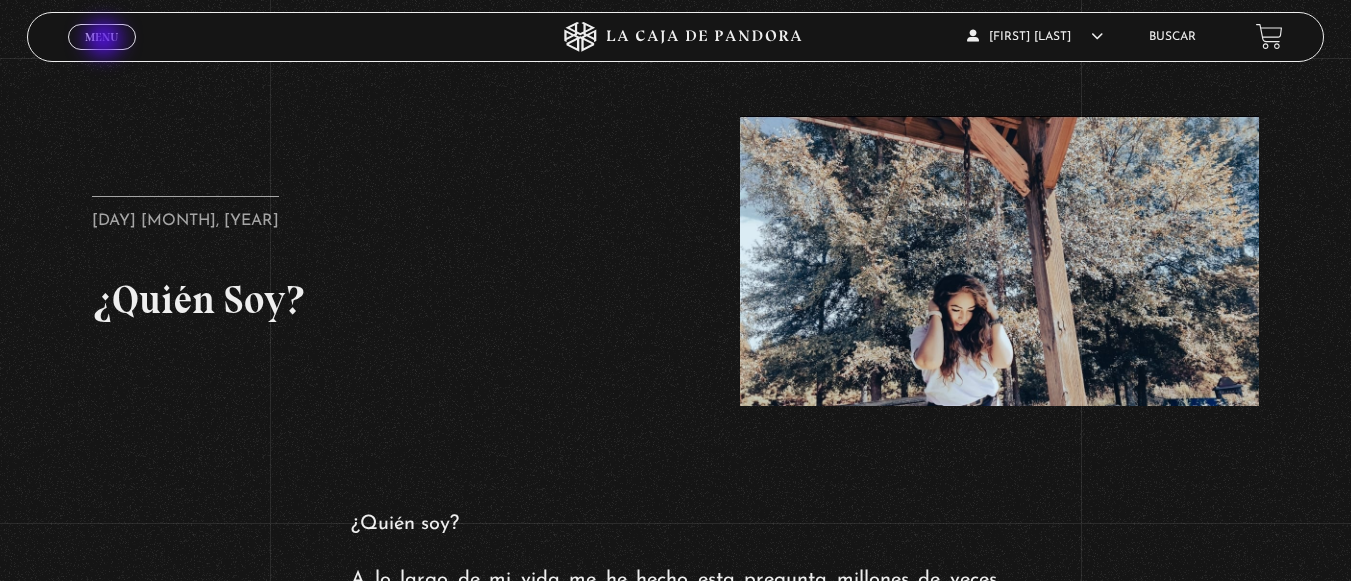 click on "Menu" at bounding box center [101, 37] 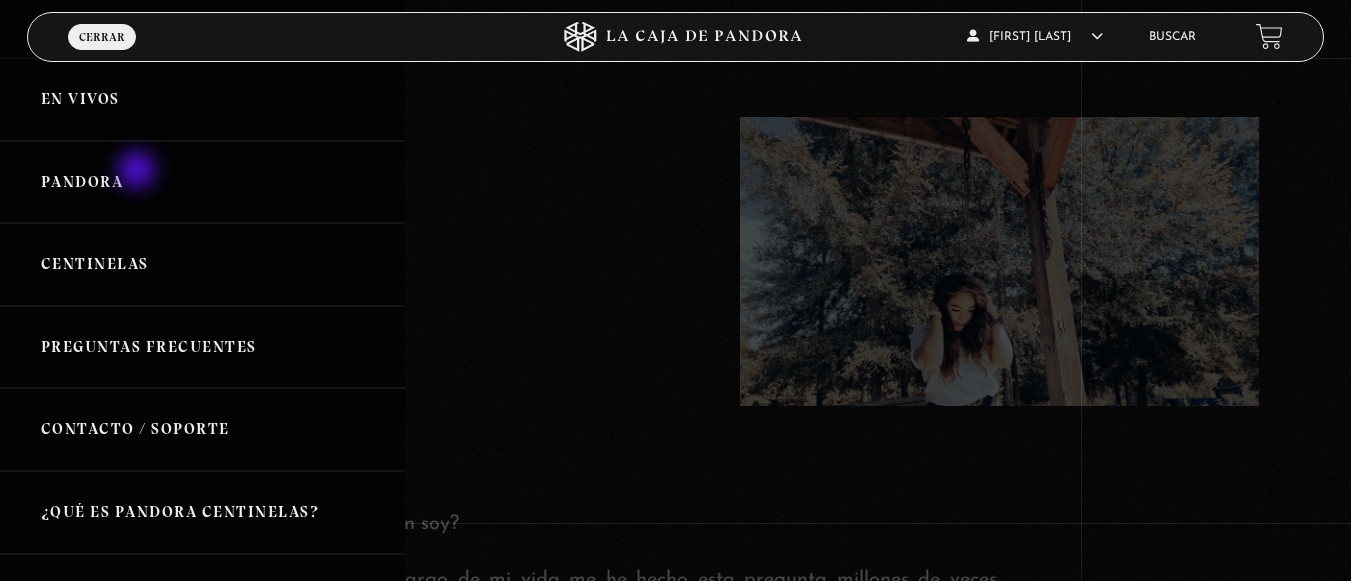 click on "Pandora" at bounding box center [202, 182] 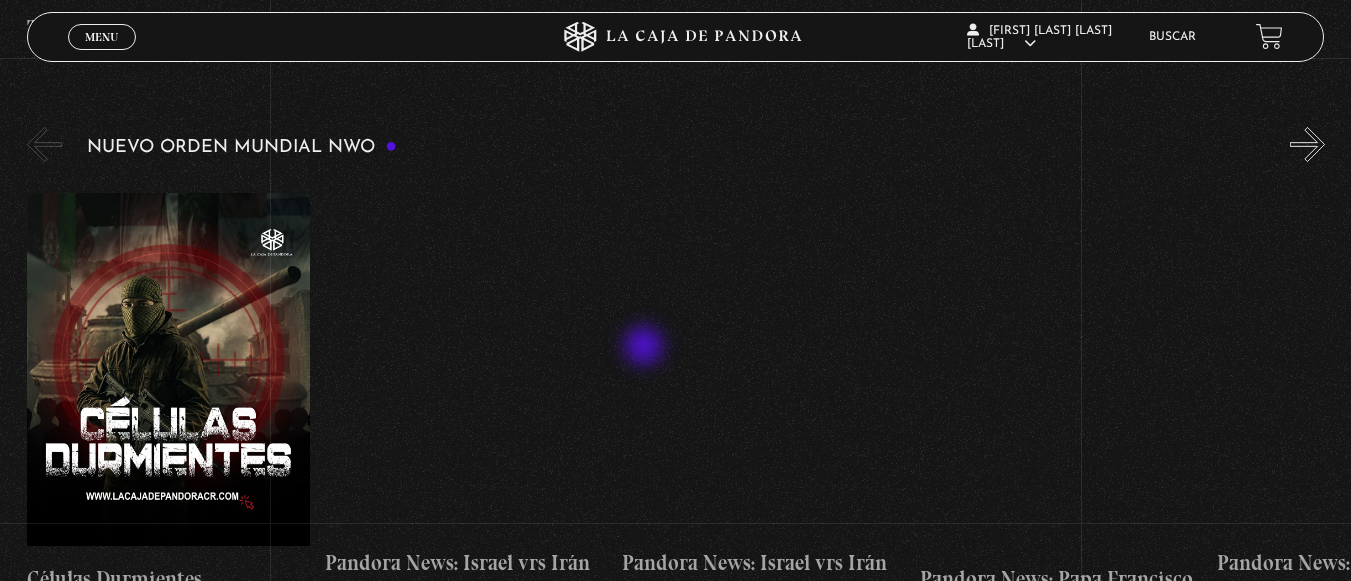 scroll, scrollTop: 1400, scrollLeft: 0, axis: vertical 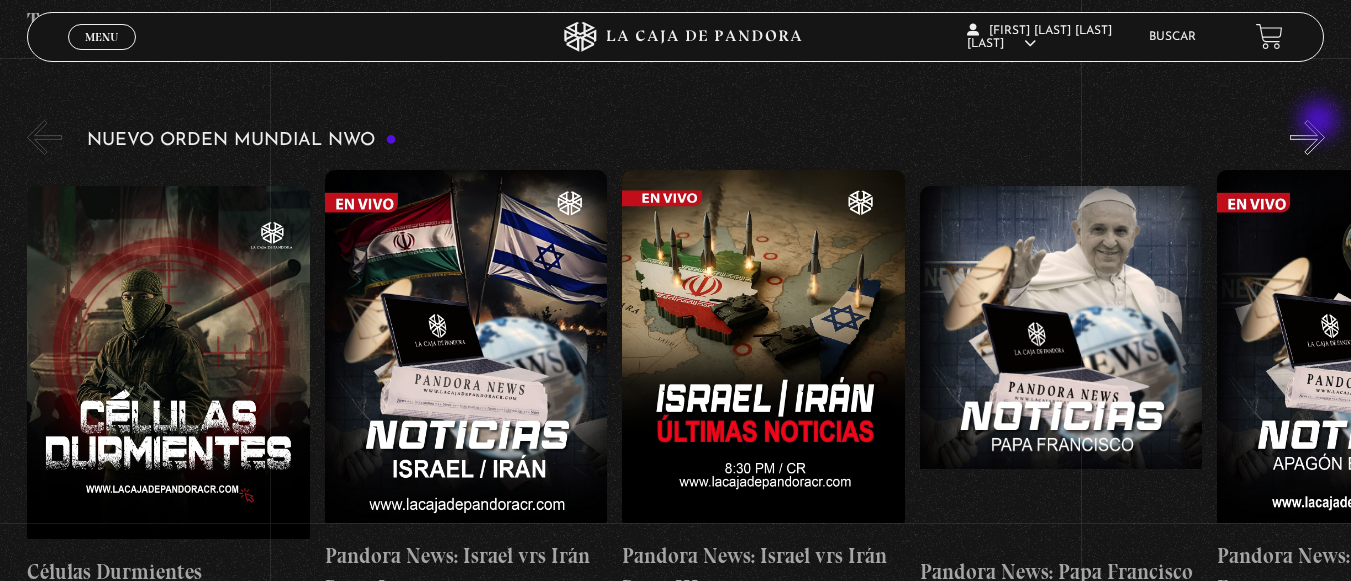 click on "»" at bounding box center (1307, 137) 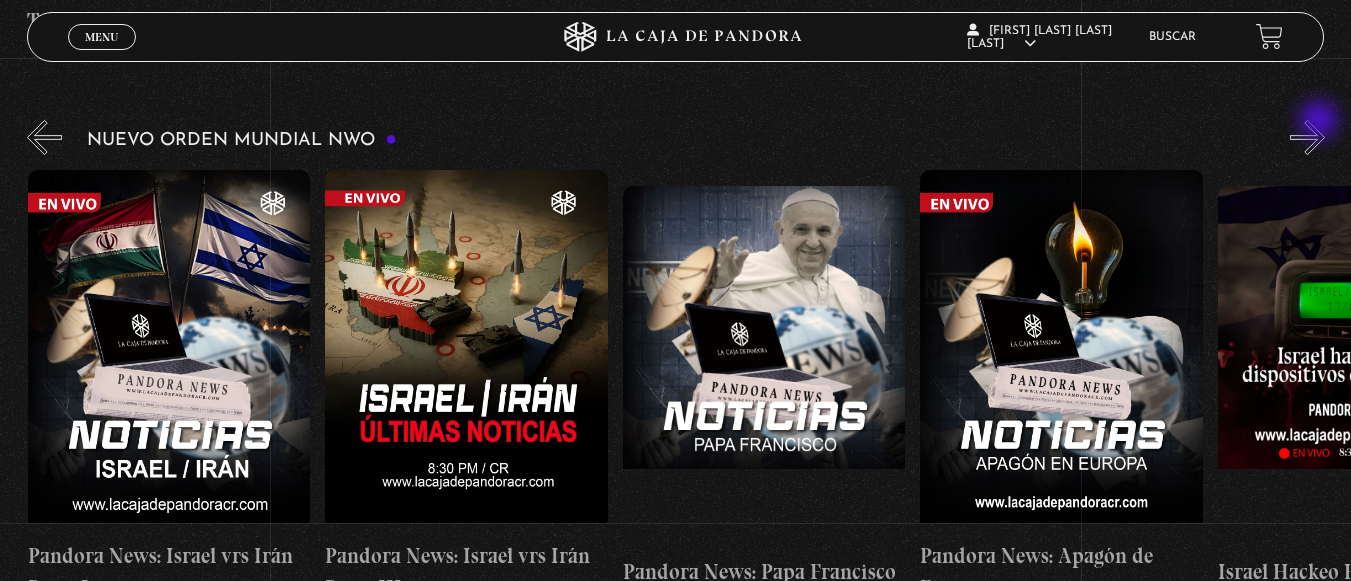 click on "»" at bounding box center (1307, 137) 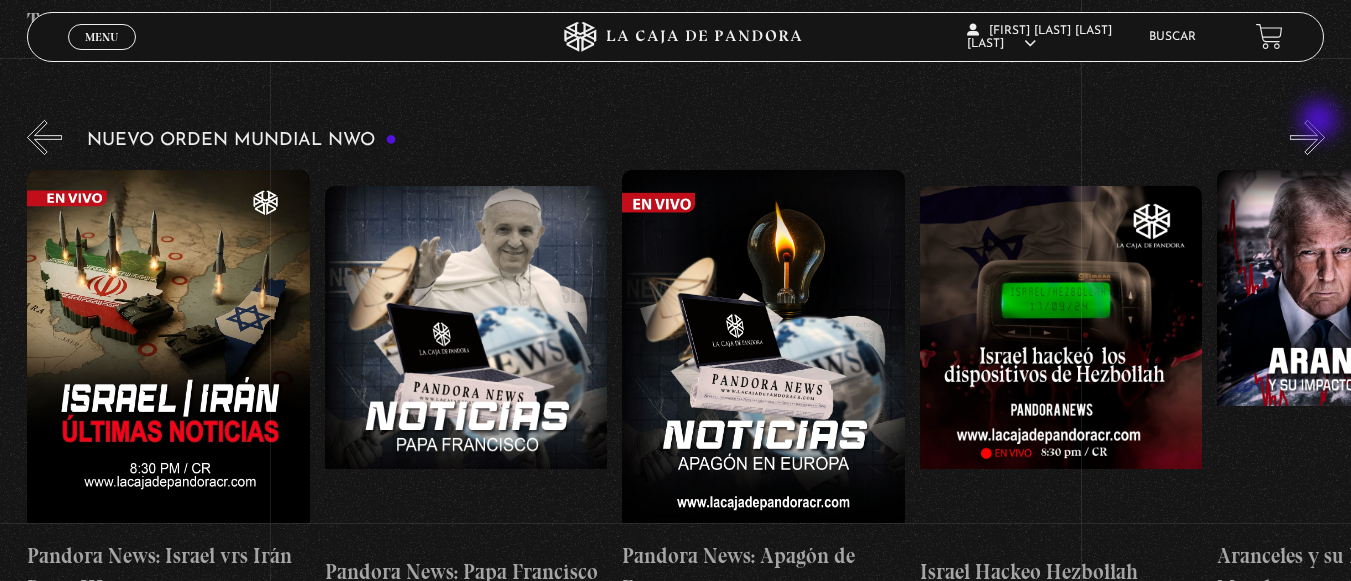 click on "»" at bounding box center [1307, 137] 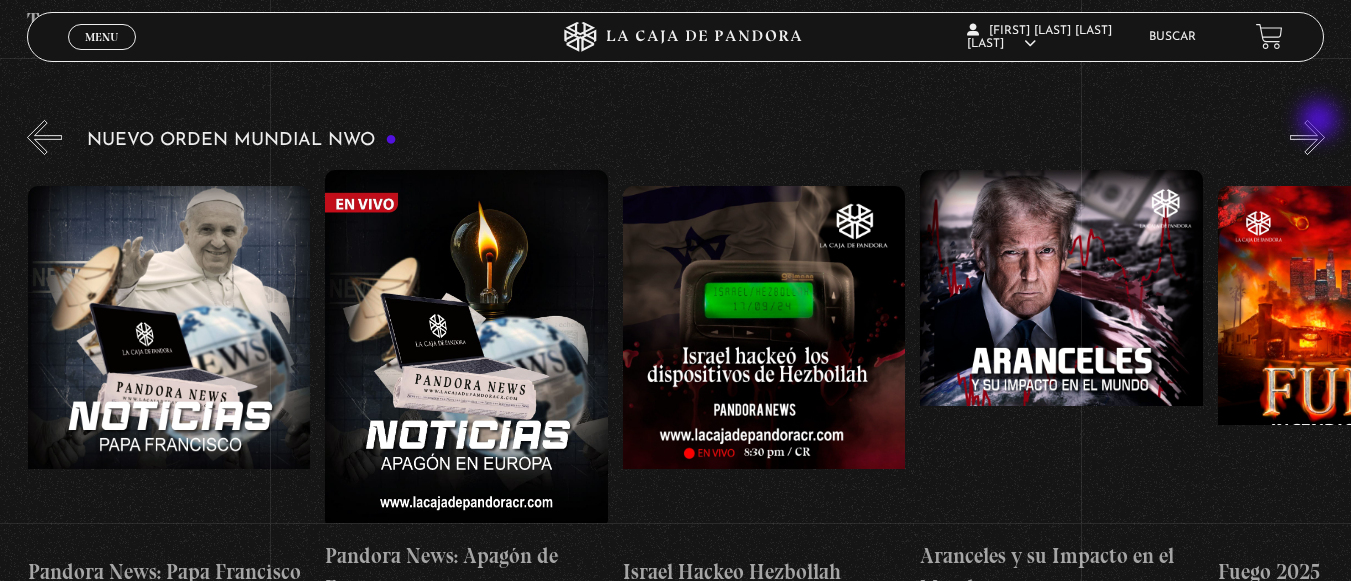 click on "»" at bounding box center (1307, 137) 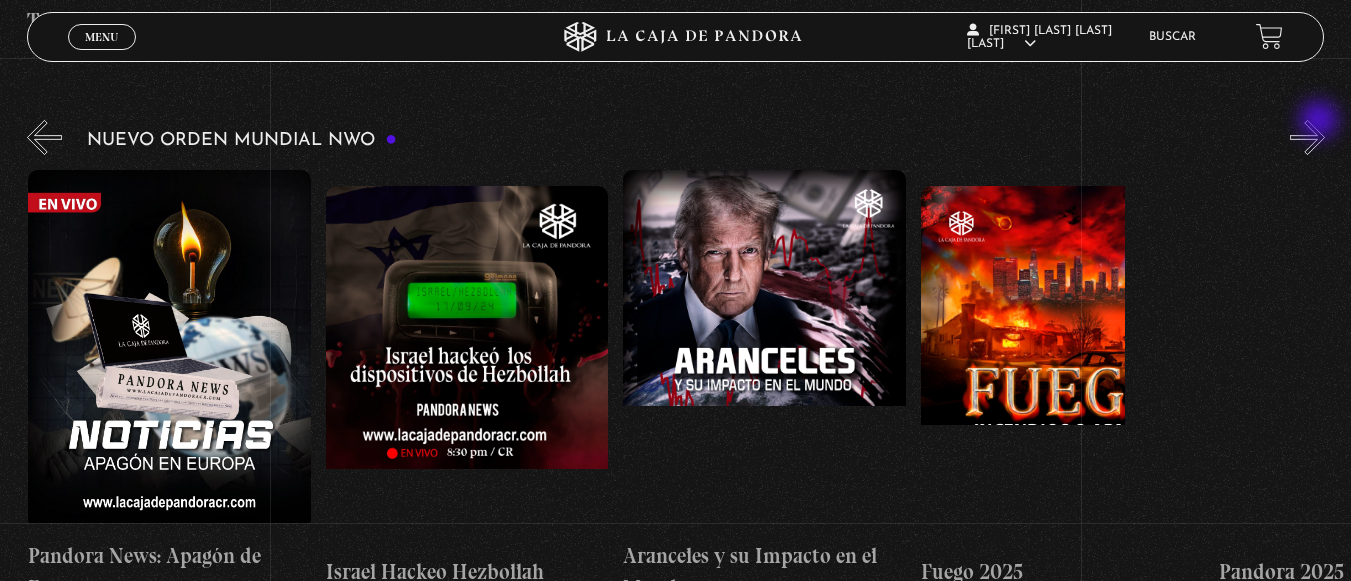 click on "»" at bounding box center [1307, 137] 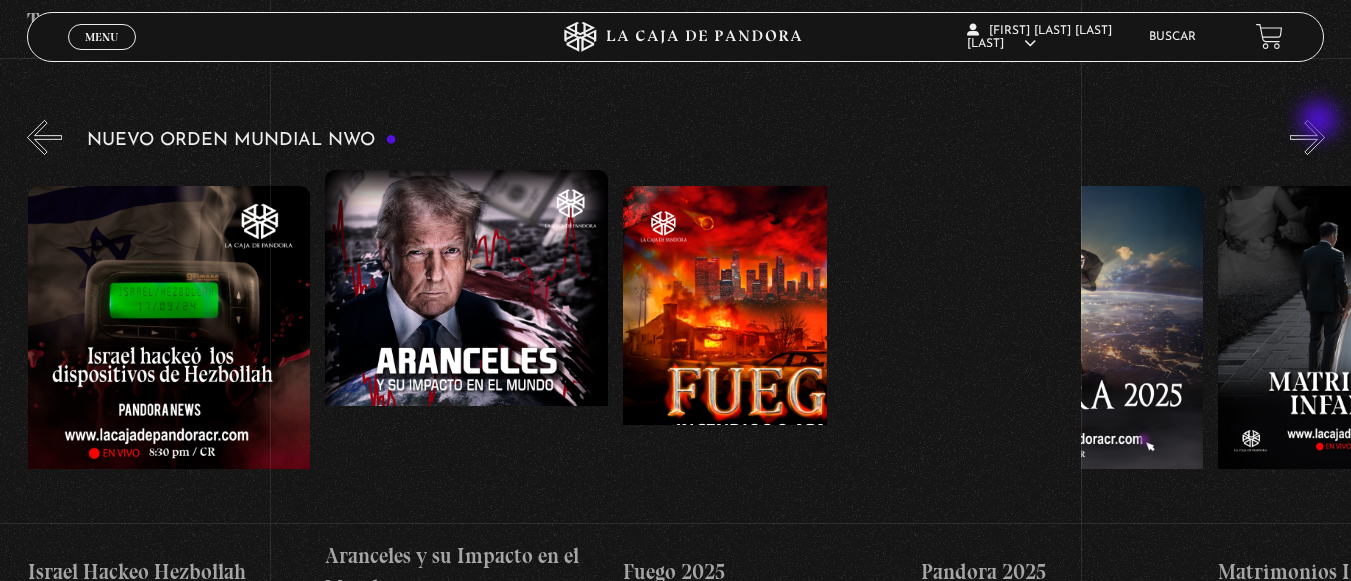 click on "»" at bounding box center [1307, 137] 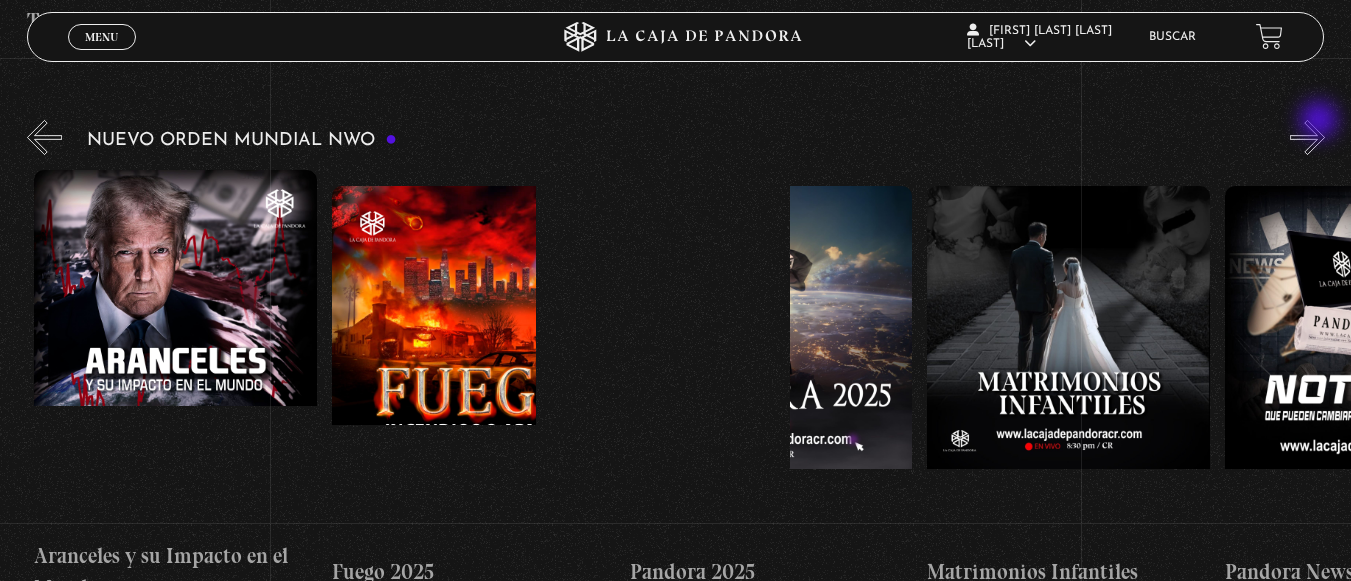scroll, scrollTop: 0, scrollLeft: 1785, axis: horizontal 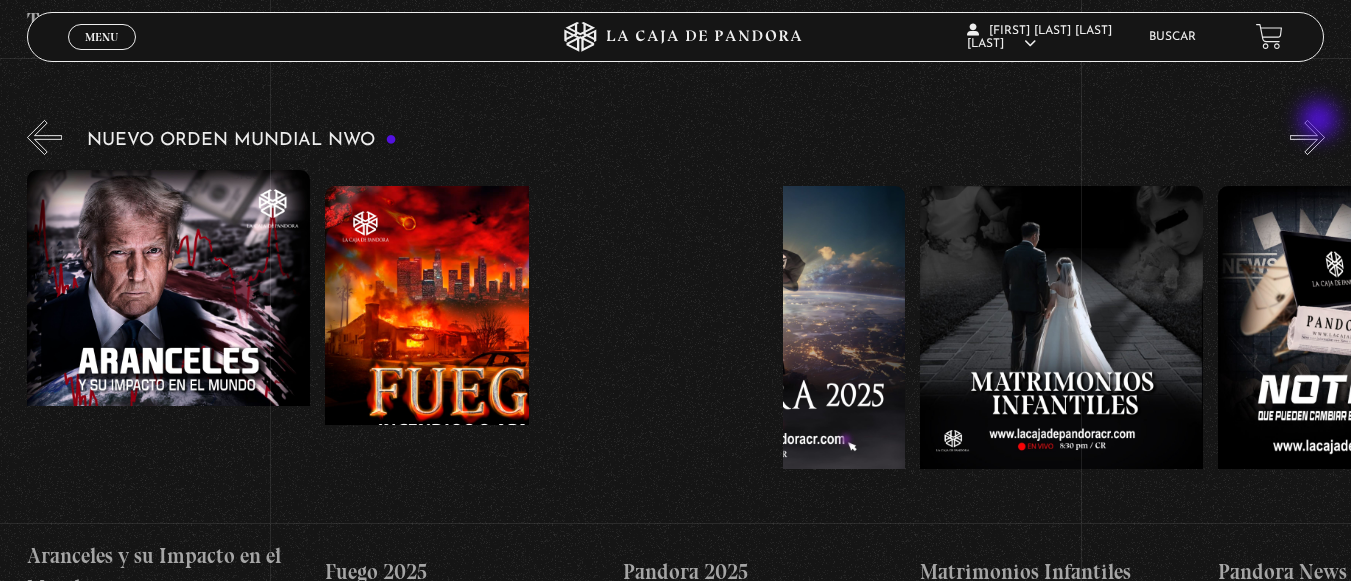 click on "»" at bounding box center (1307, 137) 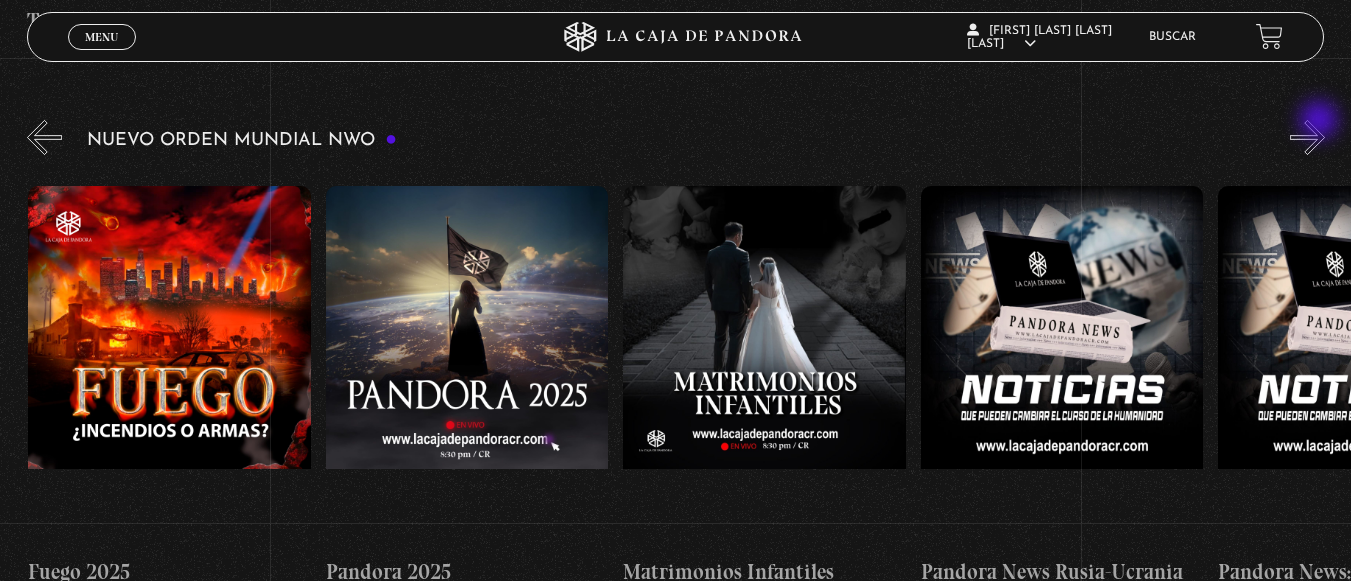 scroll, scrollTop: 0, scrollLeft: 2083, axis: horizontal 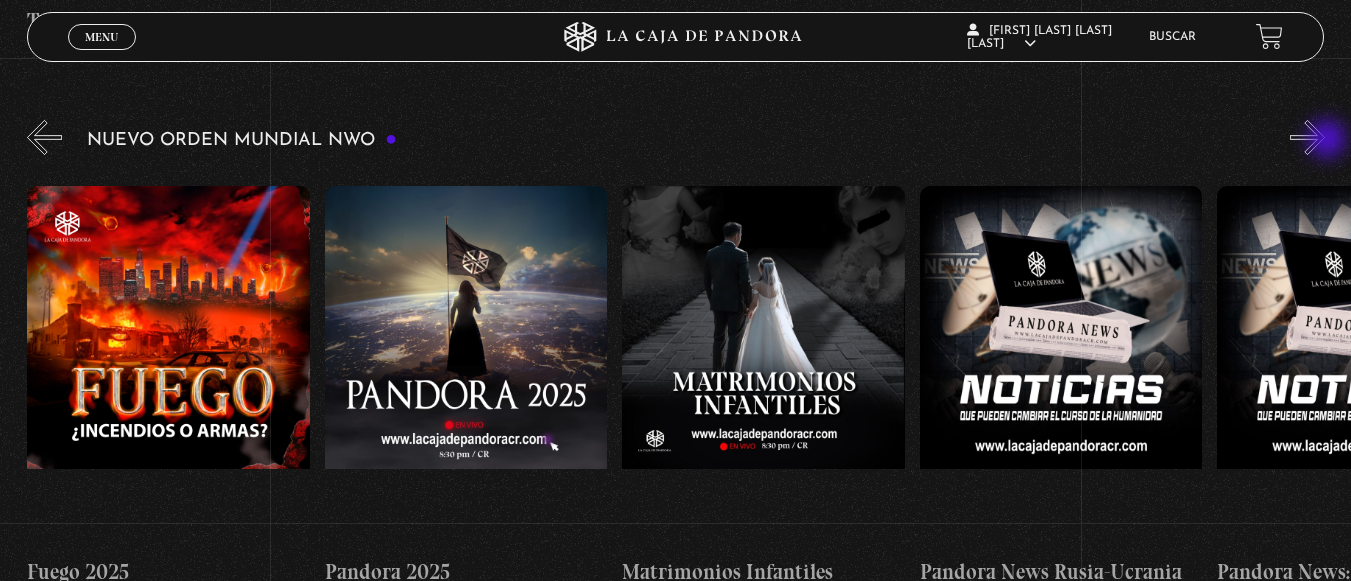 click on "»" at bounding box center (1307, 137) 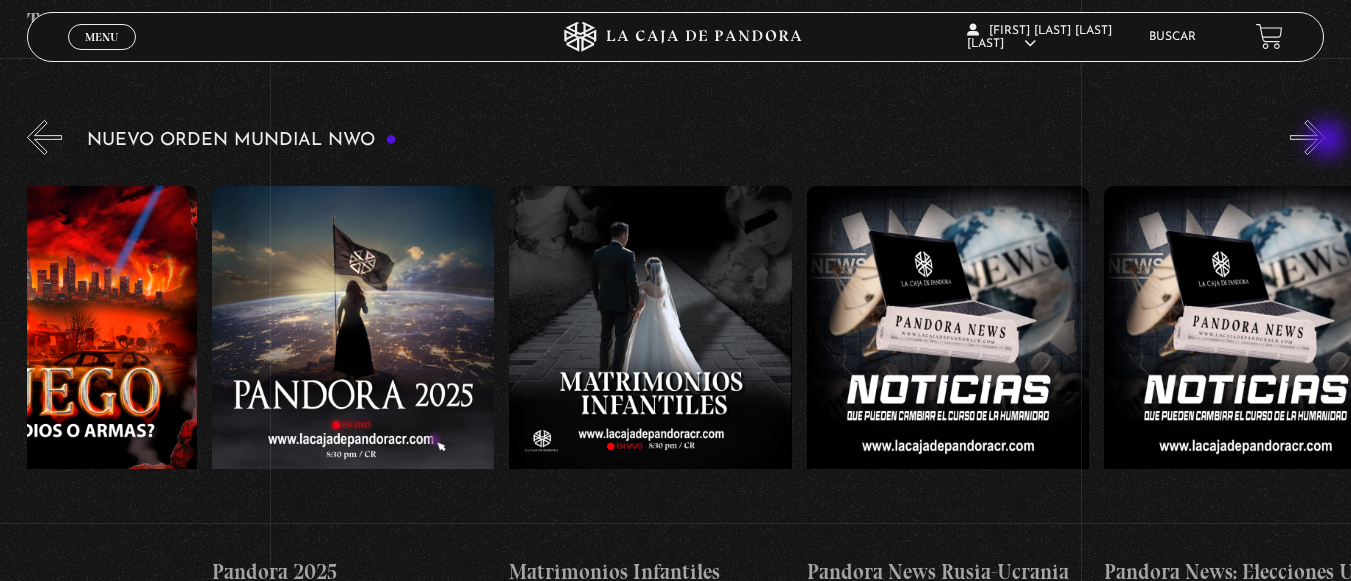 click on "»" at bounding box center (1307, 137) 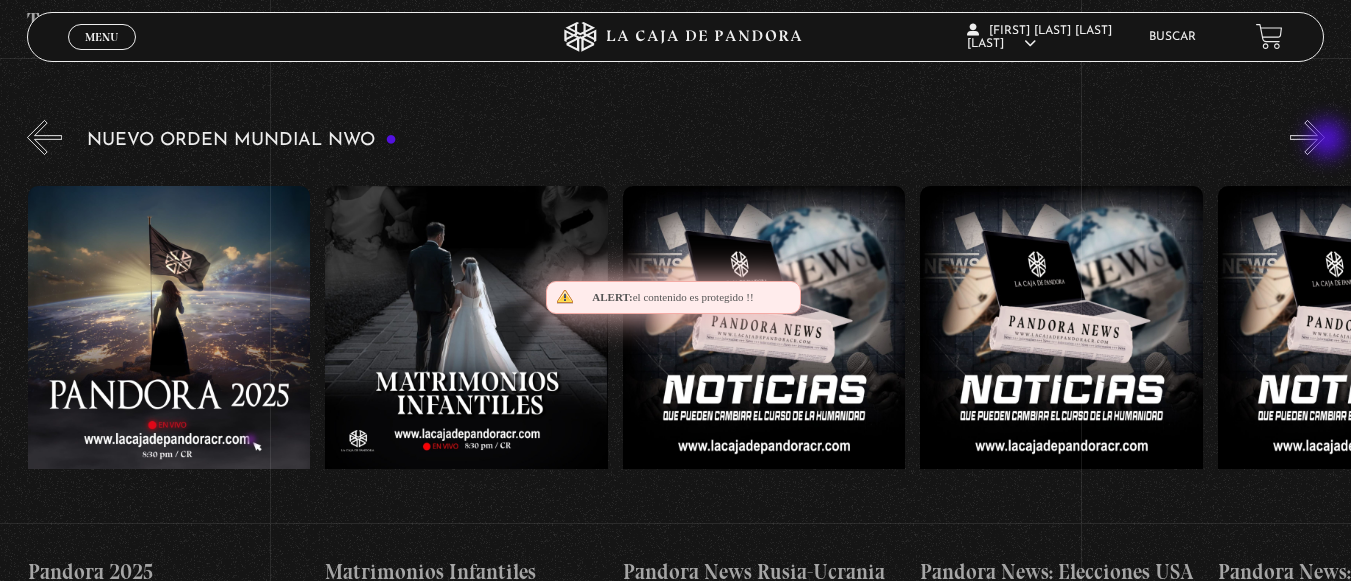 click on "»" at bounding box center [1307, 137] 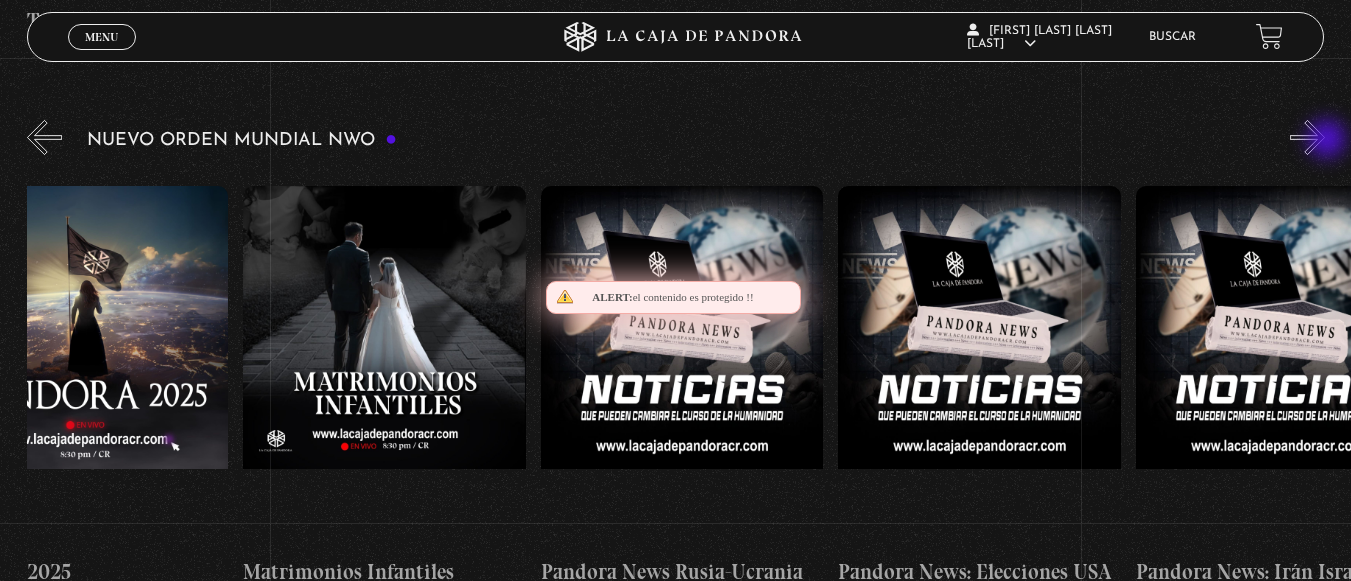 click on "»" at bounding box center [1307, 137] 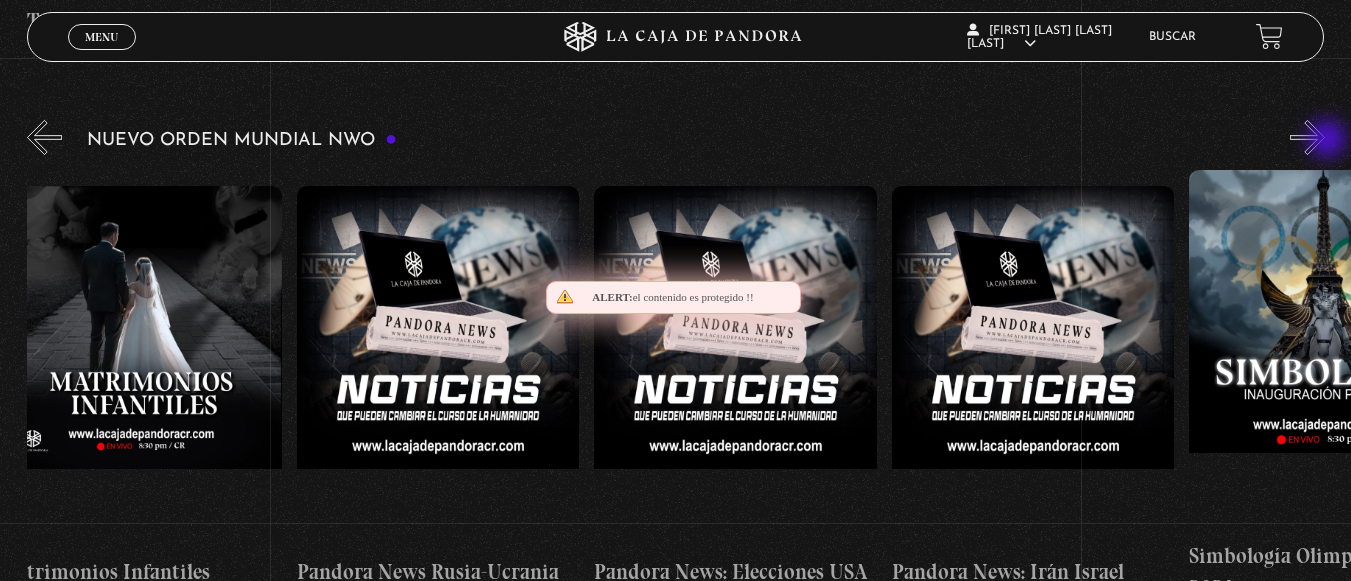 click on "»" at bounding box center (1307, 137) 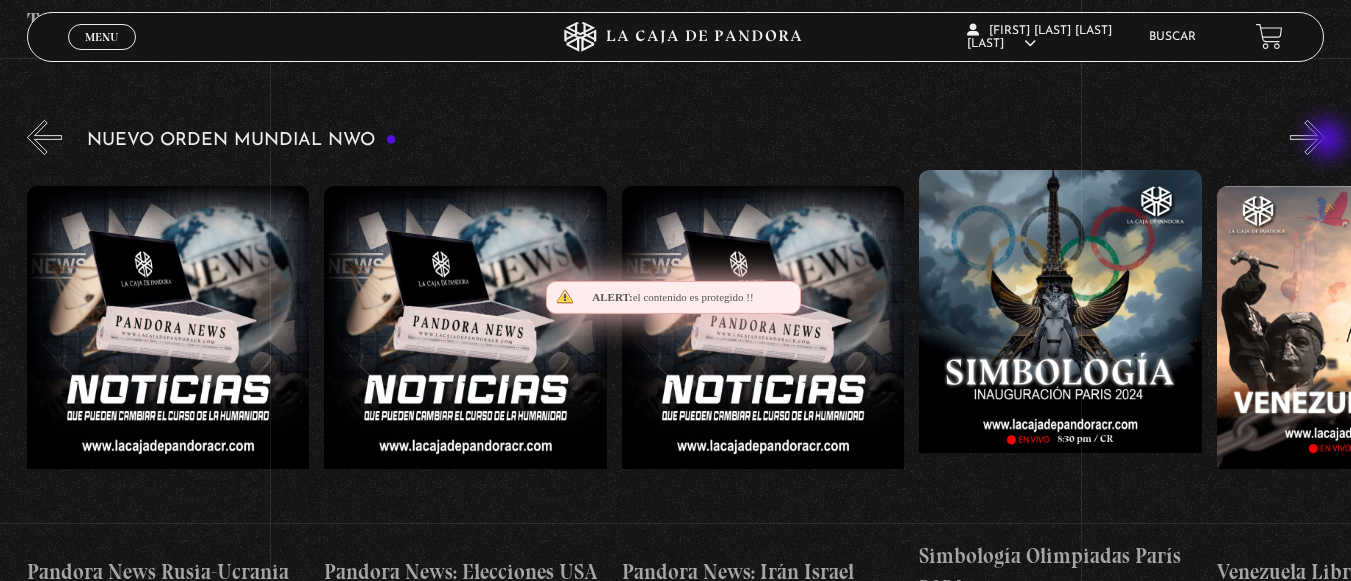 click on "»" at bounding box center (1307, 137) 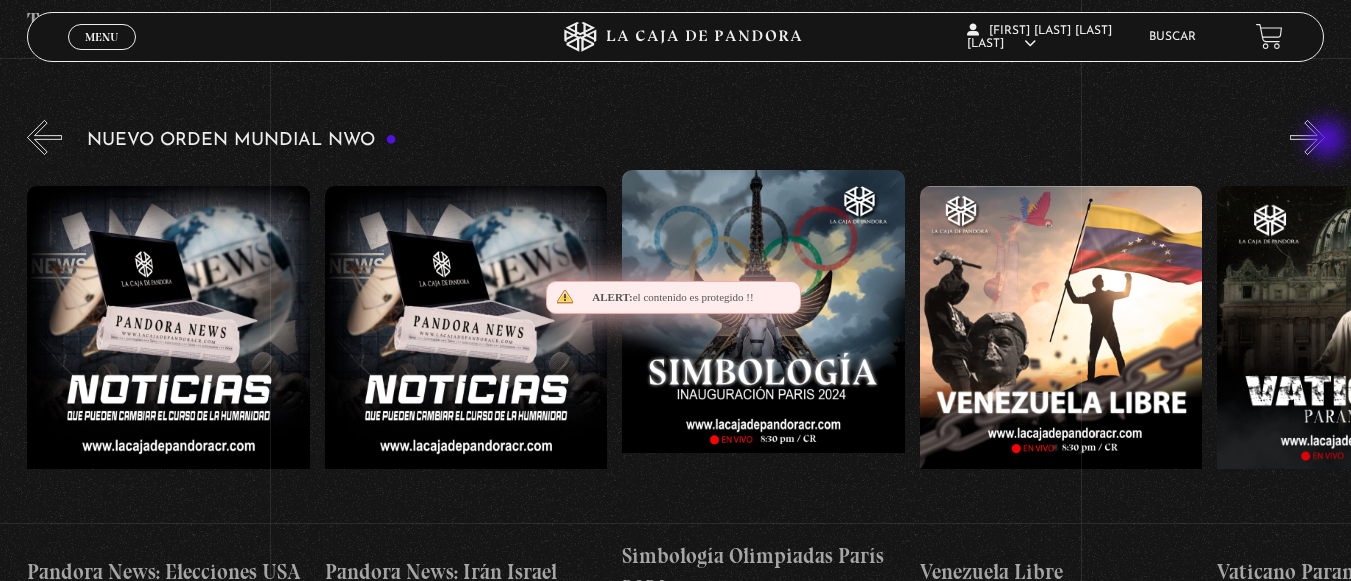click on "»" at bounding box center [1307, 137] 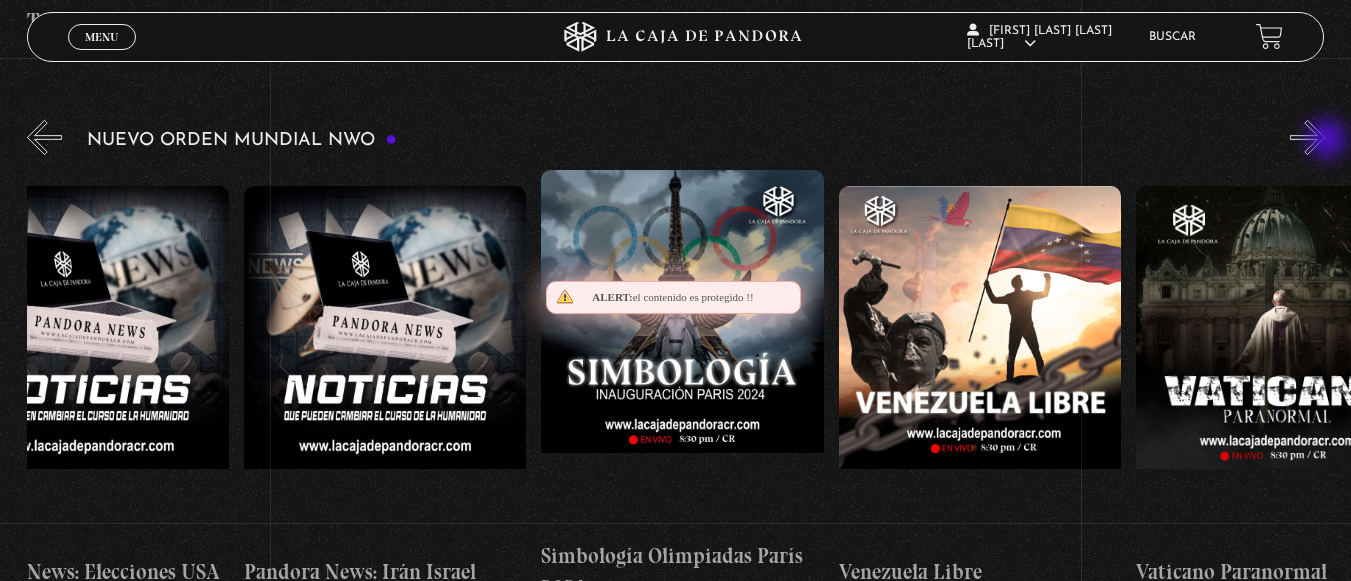 click on "»" at bounding box center (1307, 137) 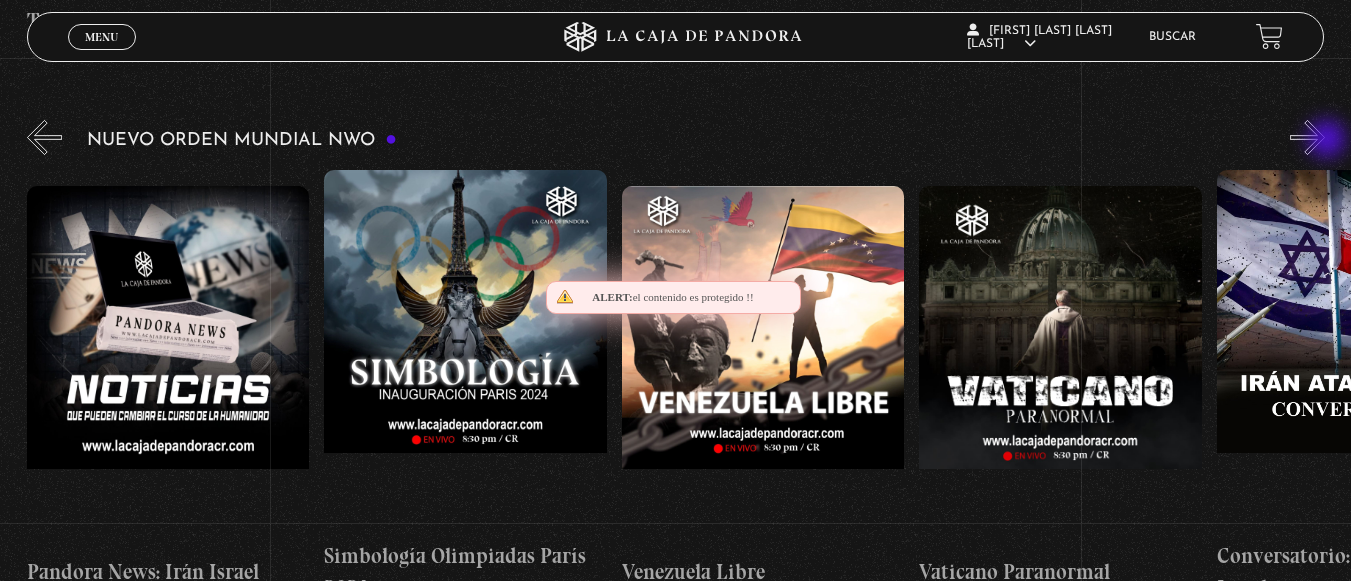 click on "»" at bounding box center [1307, 137] 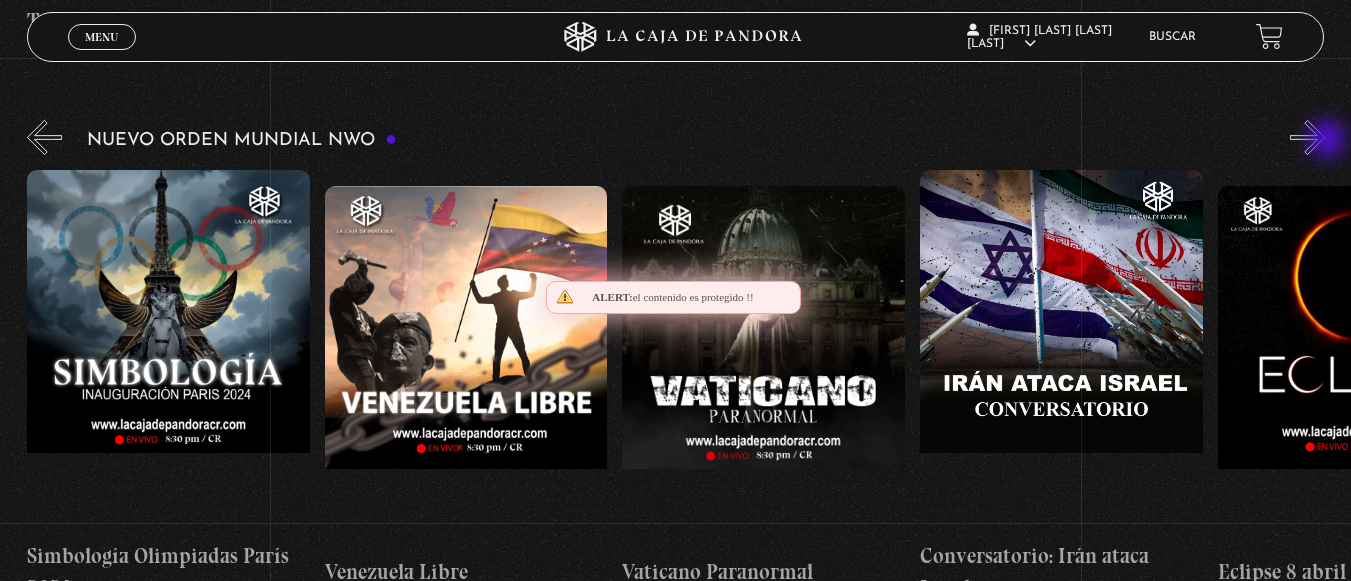 click on "»" at bounding box center [1307, 137] 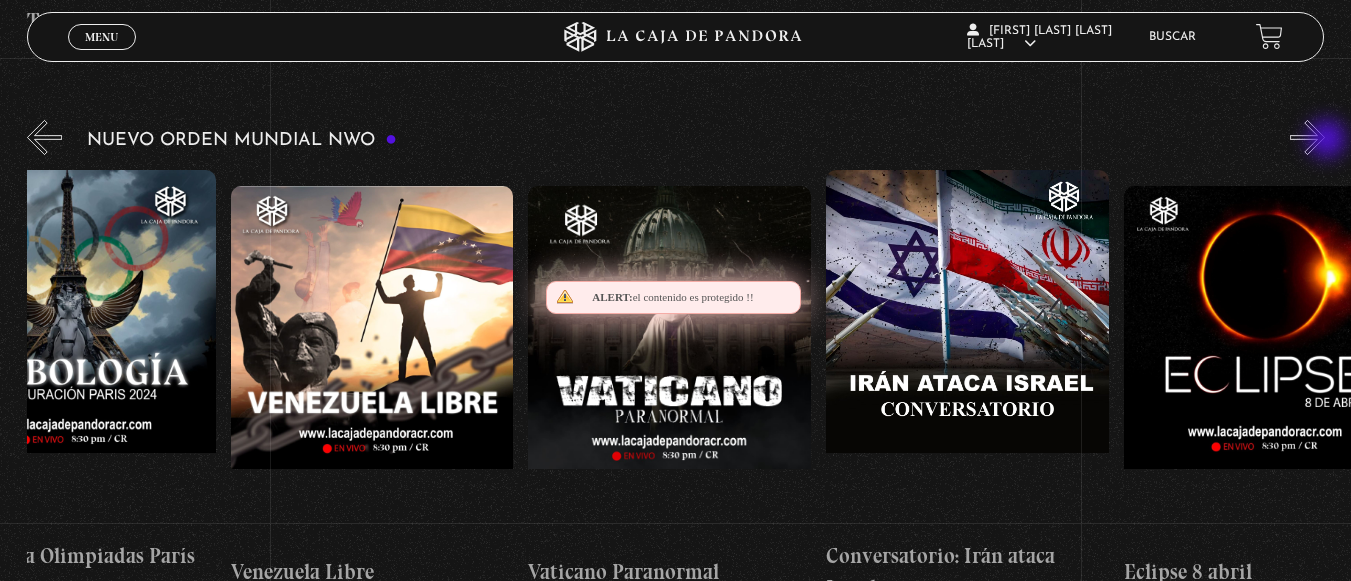 click on "»" at bounding box center (1307, 137) 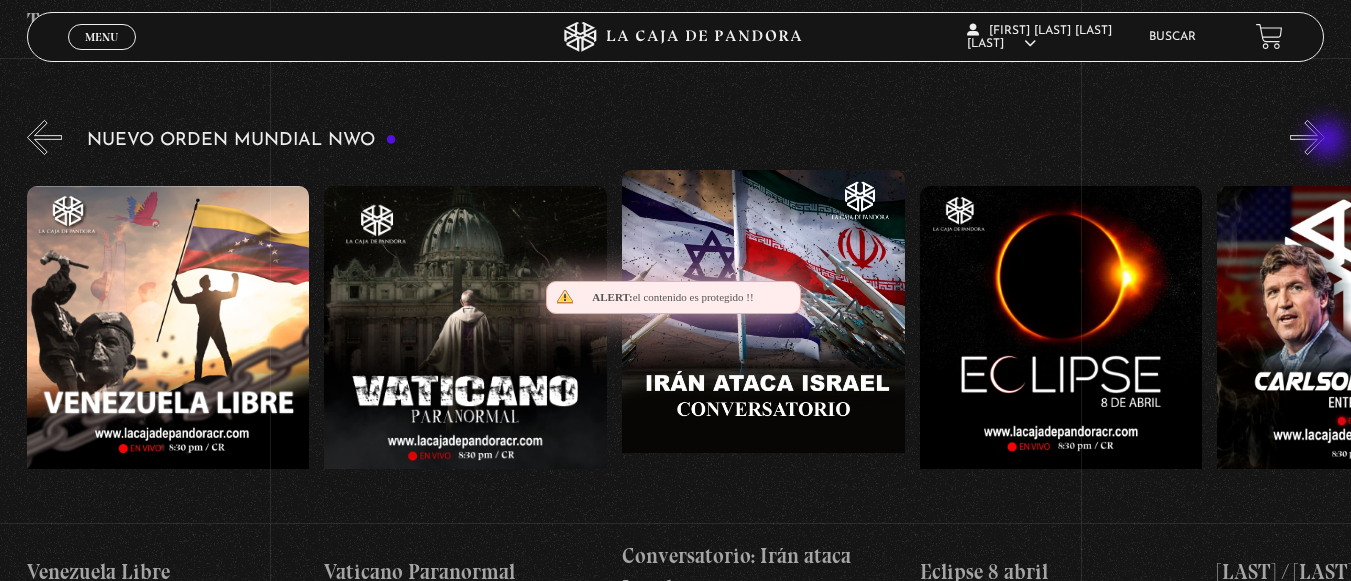 click on "»" at bounding box center [1307, 137] 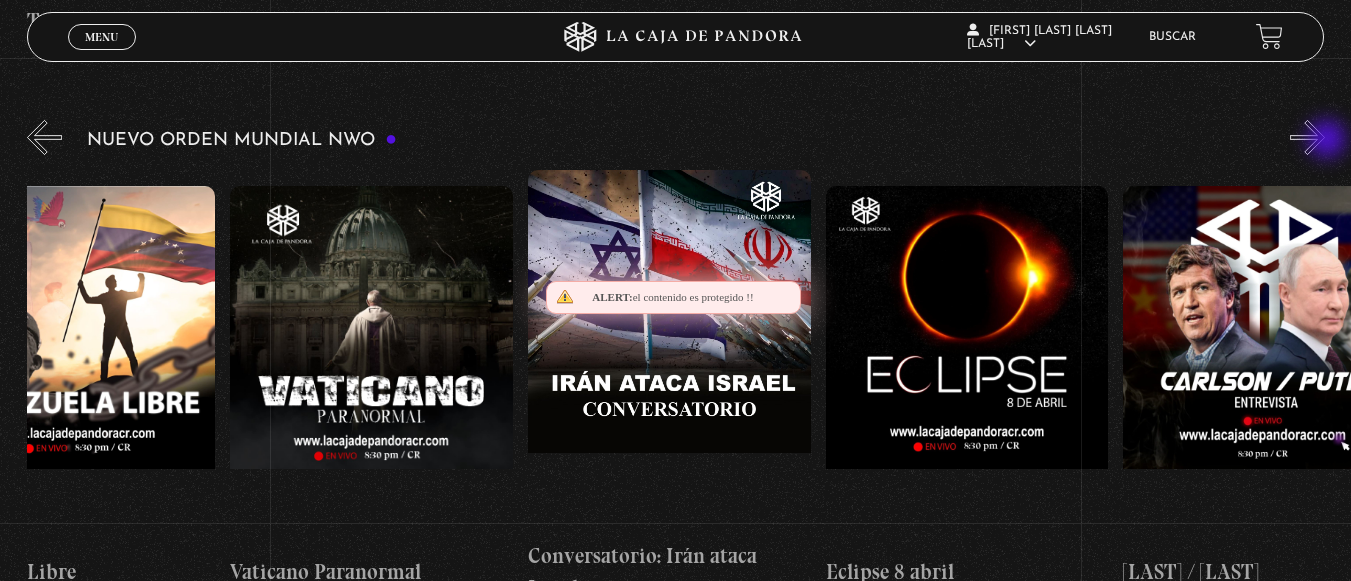 click on "»" at bounding box center [1307, 137] 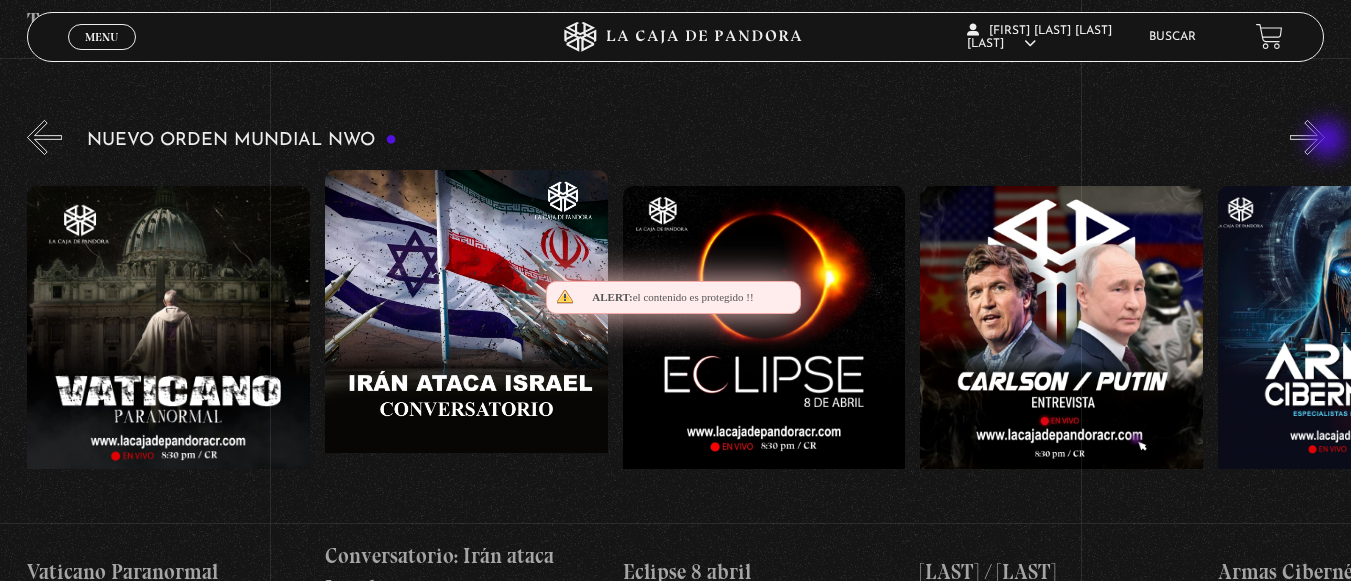 click on "»" at bounding box center (1307, 137) 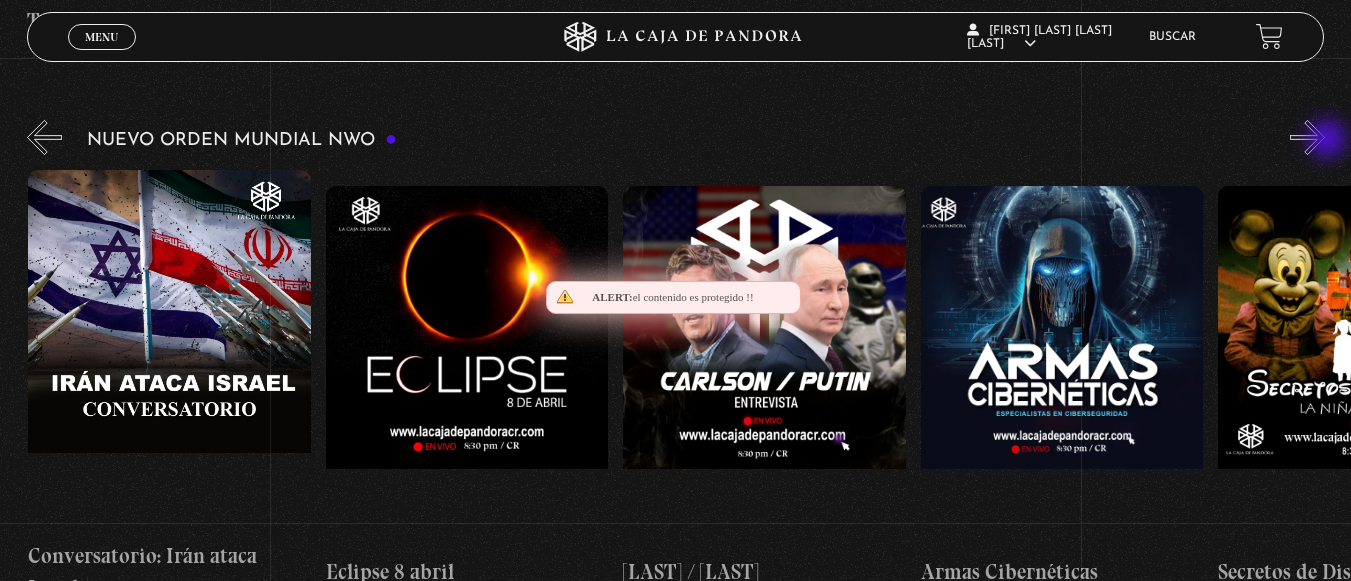 click on "»" at bounding box center (1307, 137) 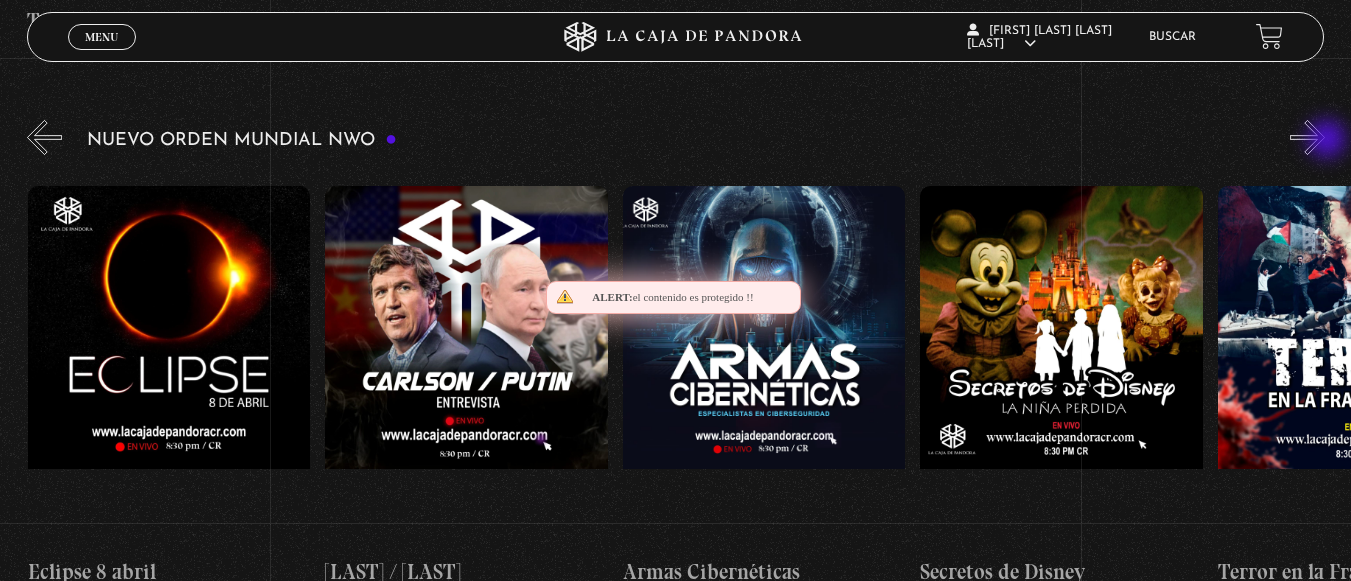 click on "»" at bounding box center [1307, 137] 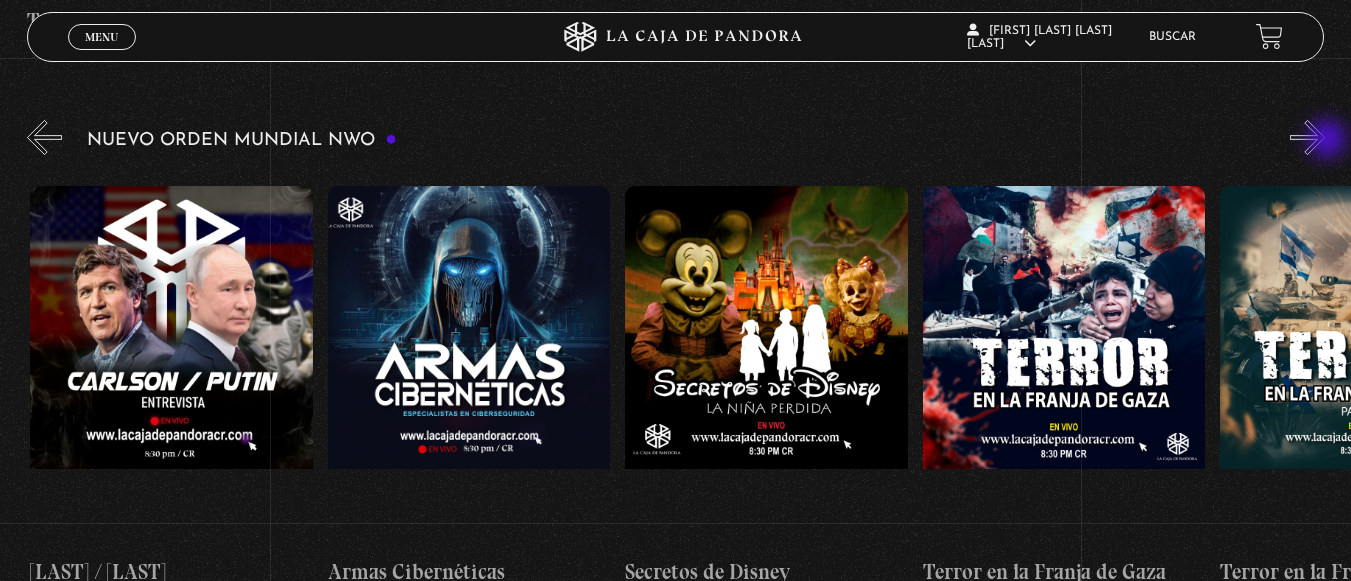 click on "»" at bounding box center (1307, 137) 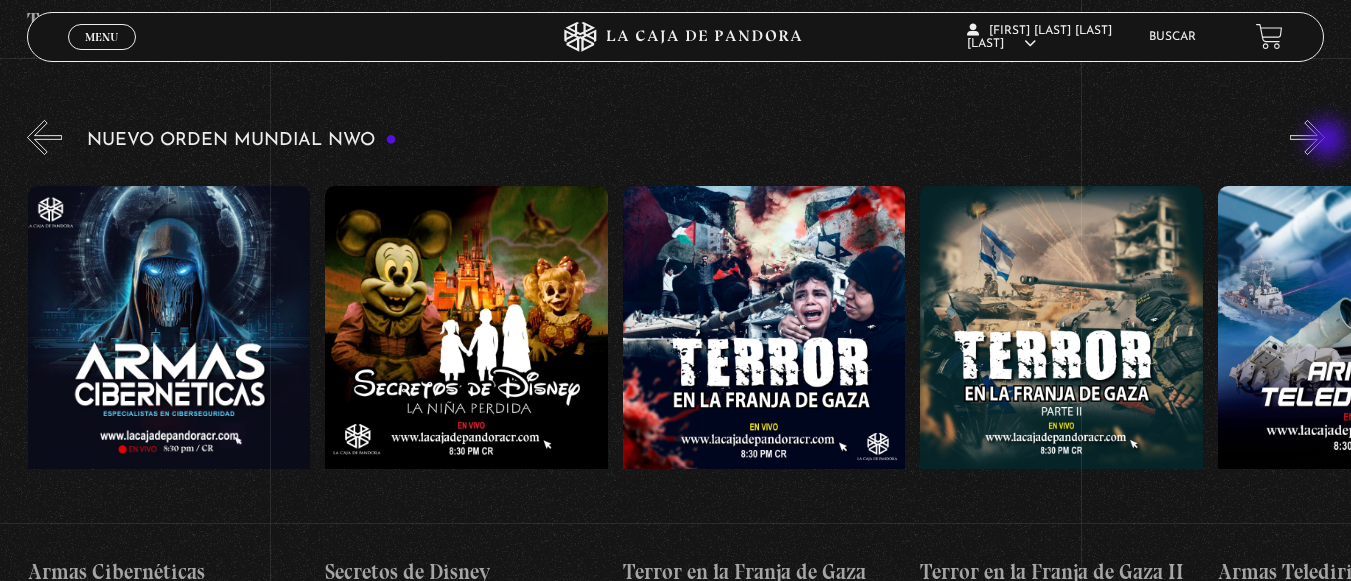 click on "»" at bounding box center [1307, 137] 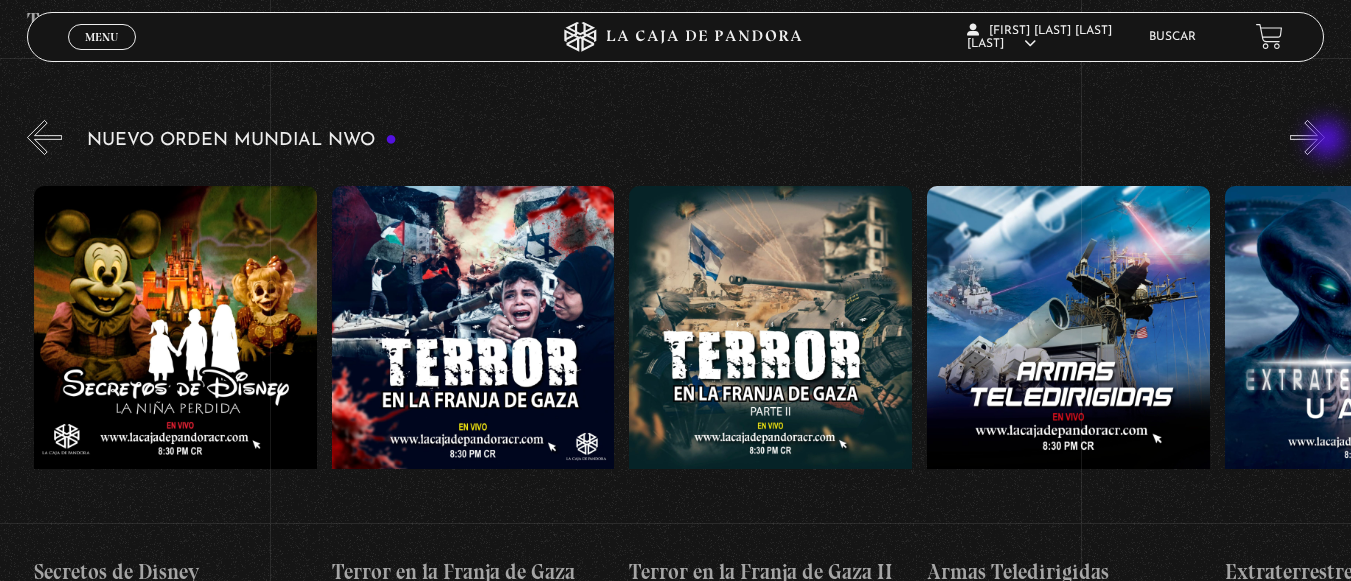 click on "»" at bounding box center (1307, 137) 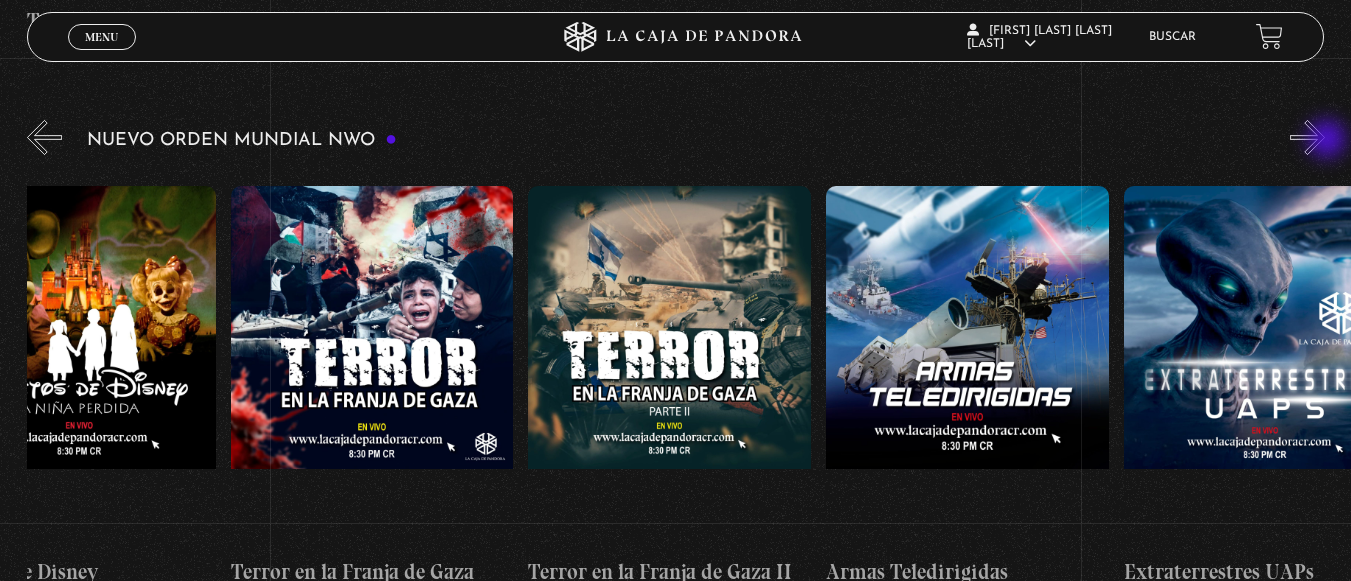 click on "»" at bounding box center (1307, 137) 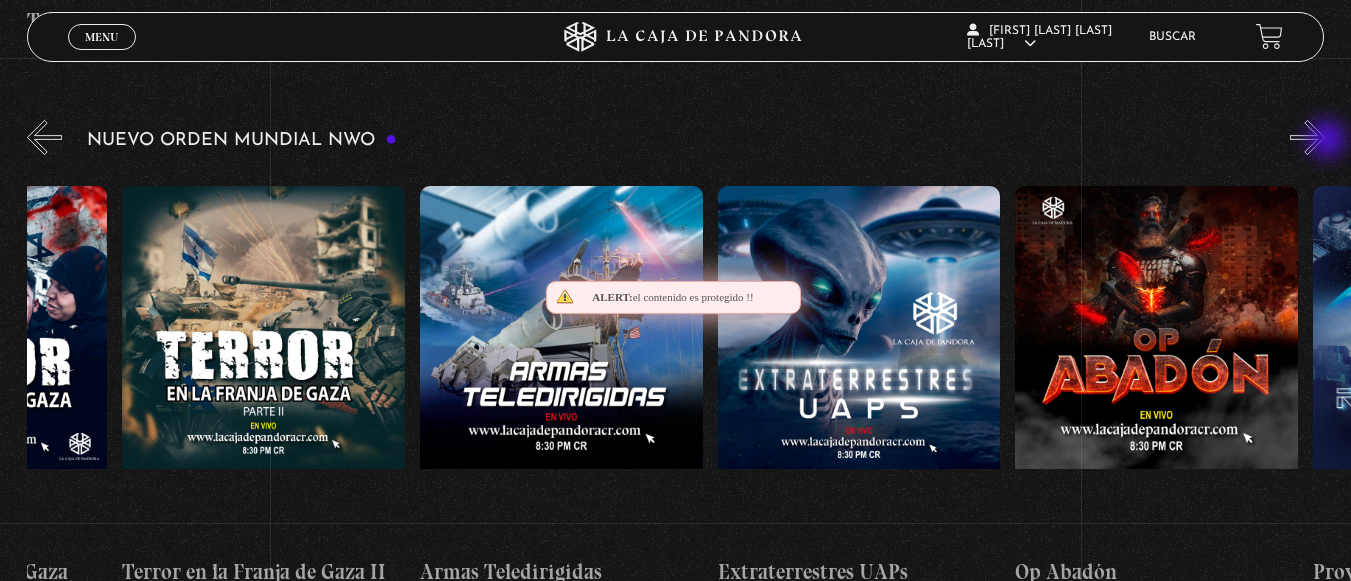 click on "»" at bounding box center [1307, 137] 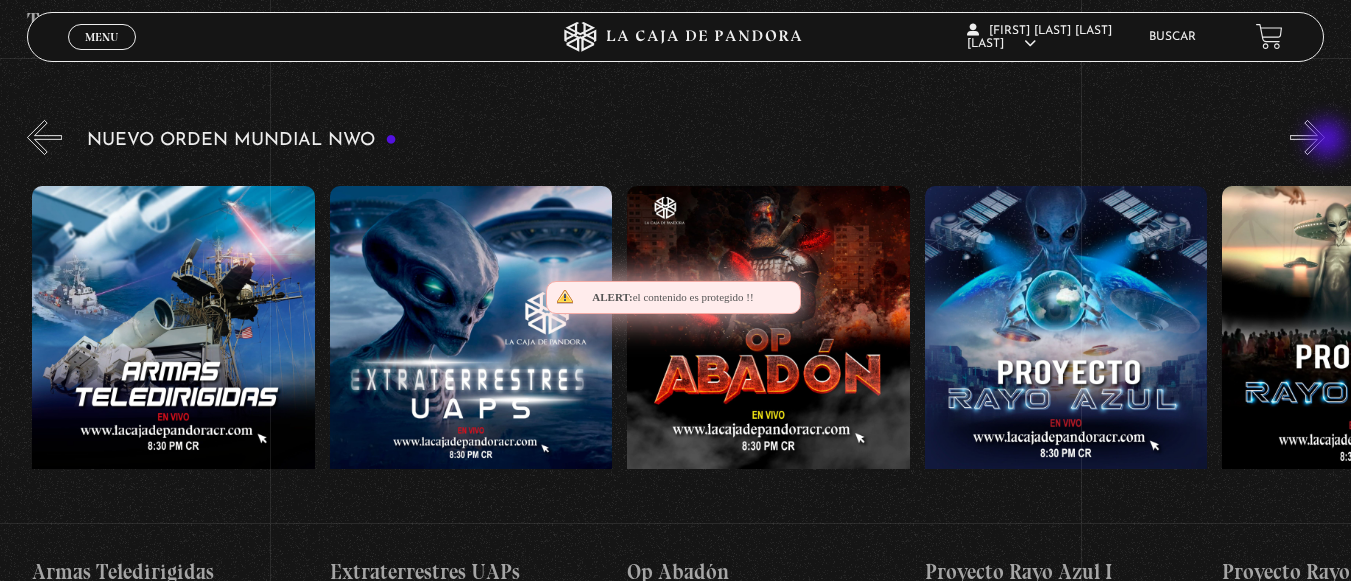 click on "»" at bounding box center (1307, 137) 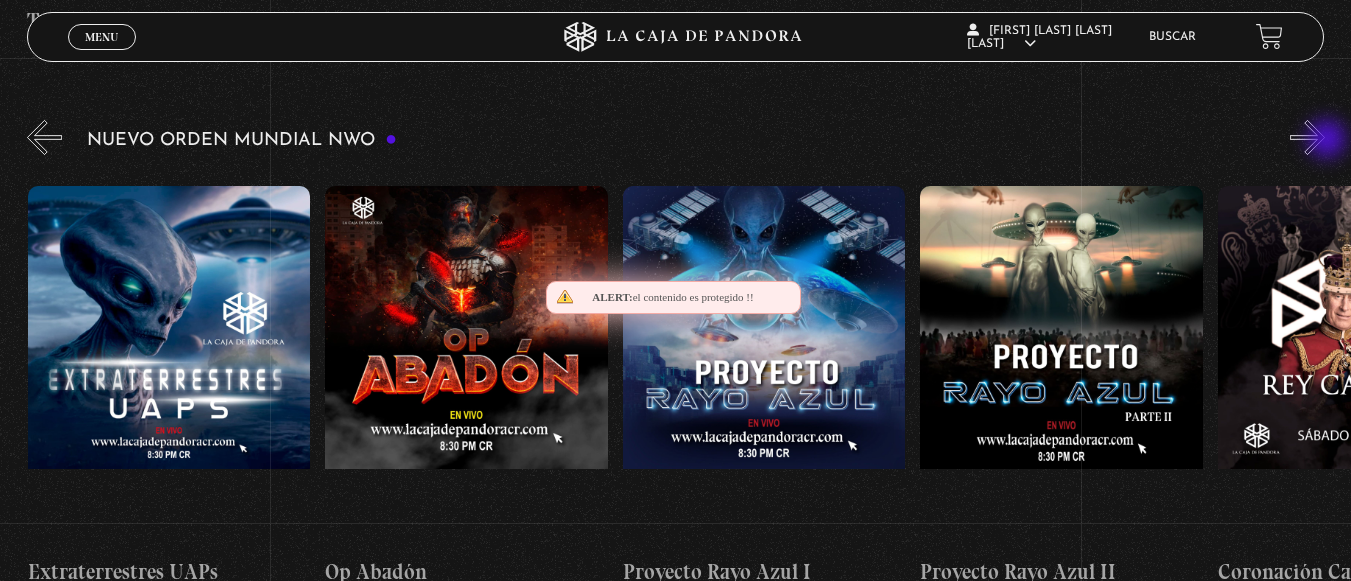 click on "»" at bounding box center (1307, 137) 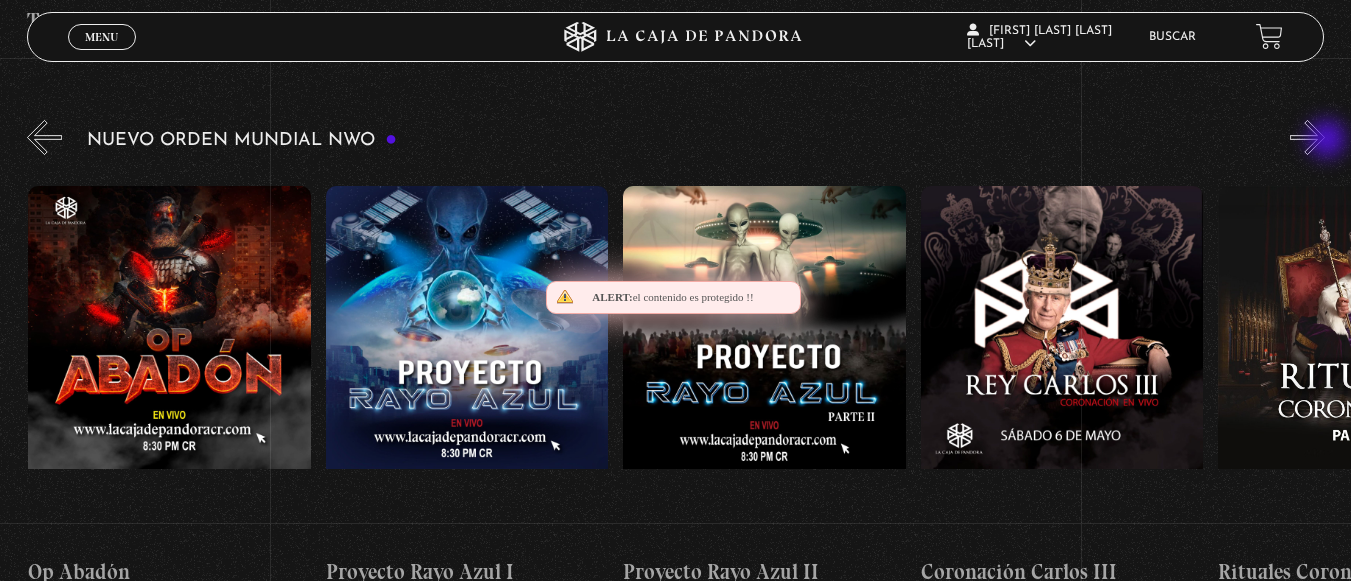 click on "»" at bounding box center [1307, 137] 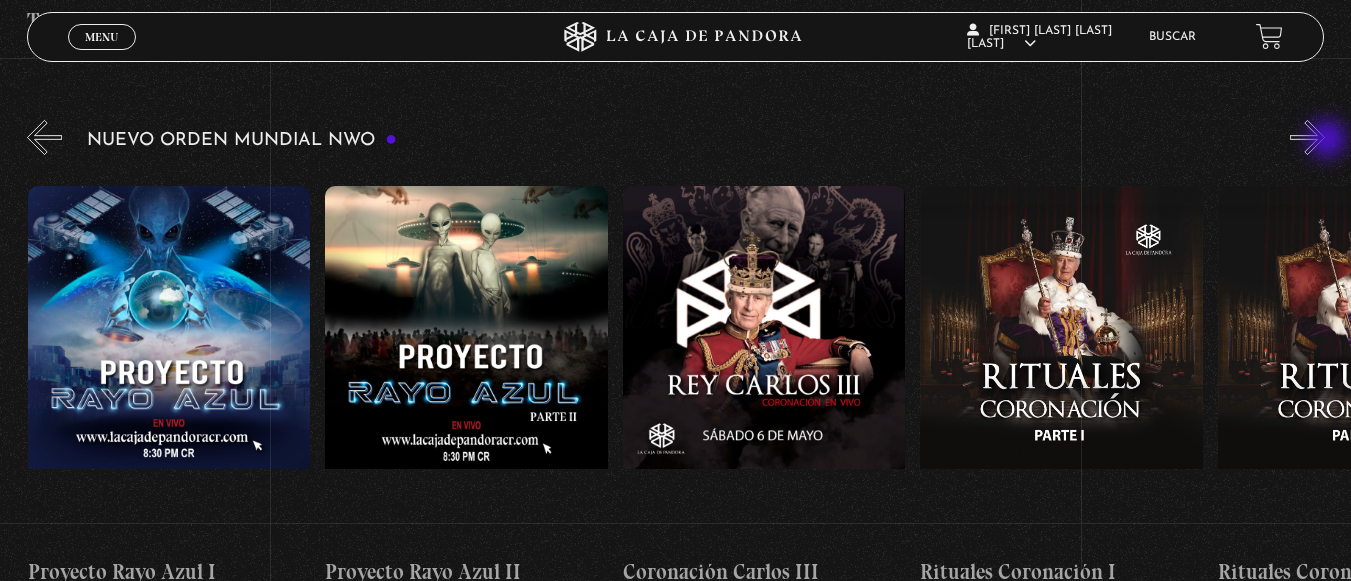 click on "»" at bounding box center (1307, 137) 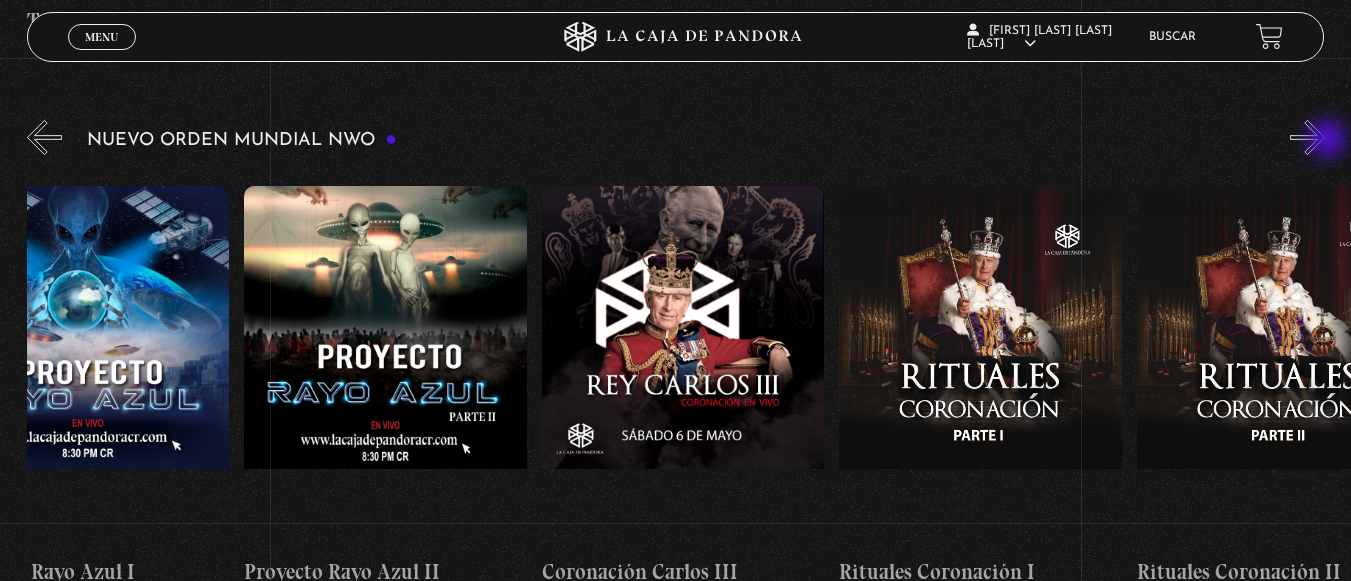 click on "»" at bounding box center [1307, 137] 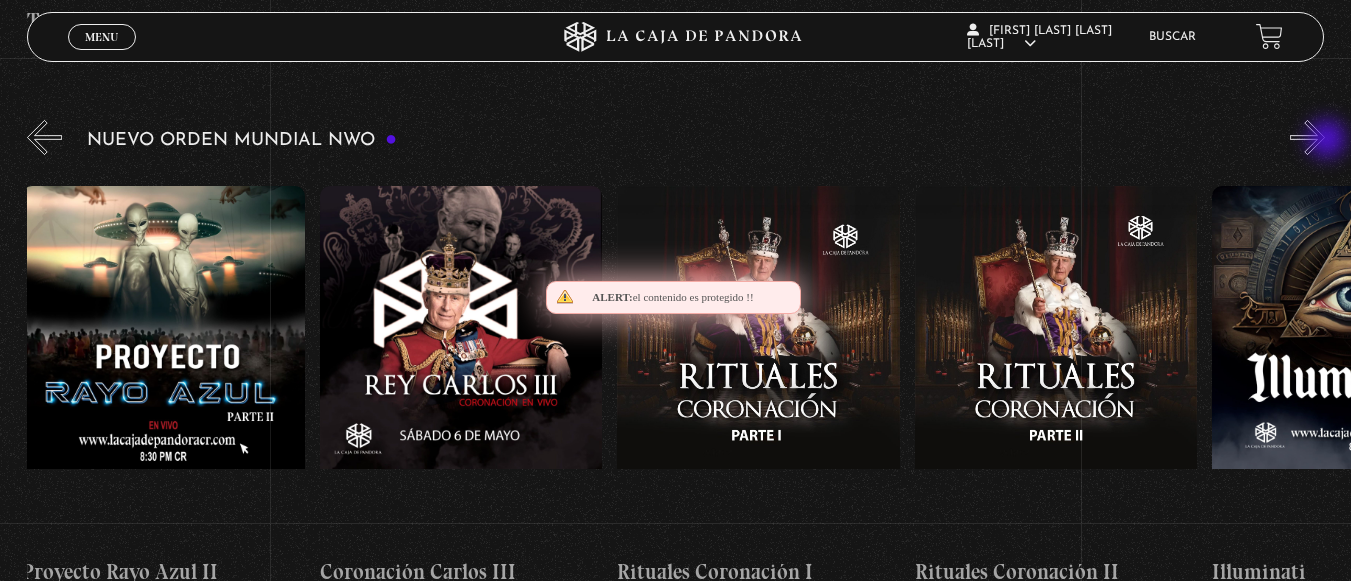 click on "»" at bounding box center (1307, 137) 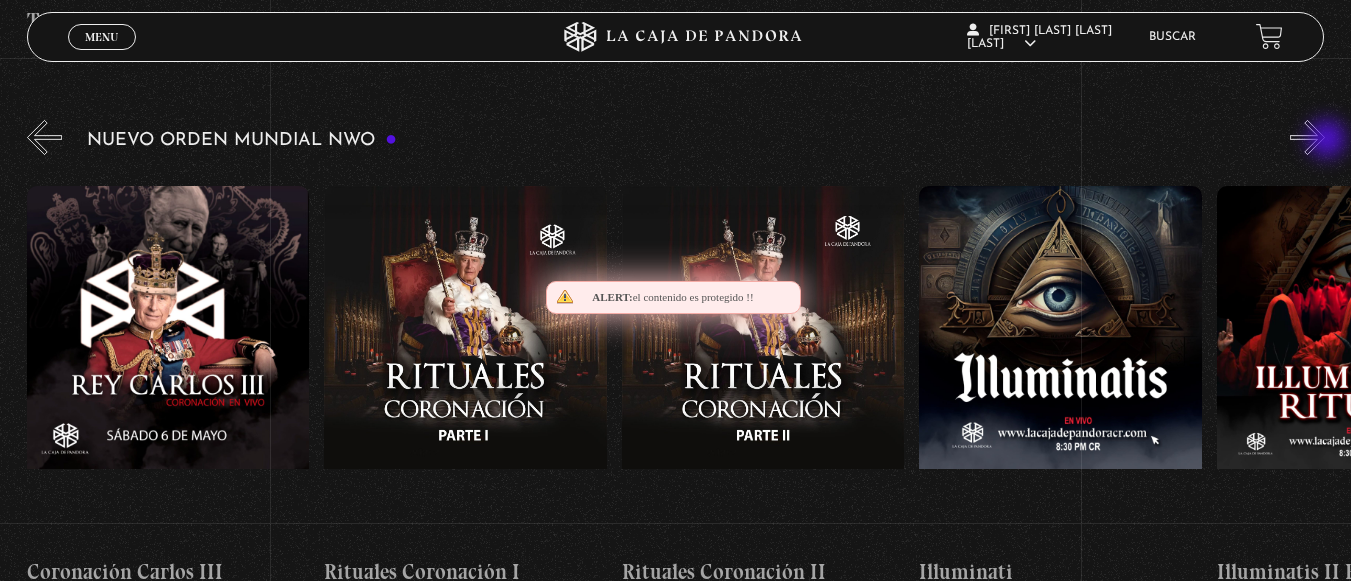 click on "»" at bounding box center [1307, 137] 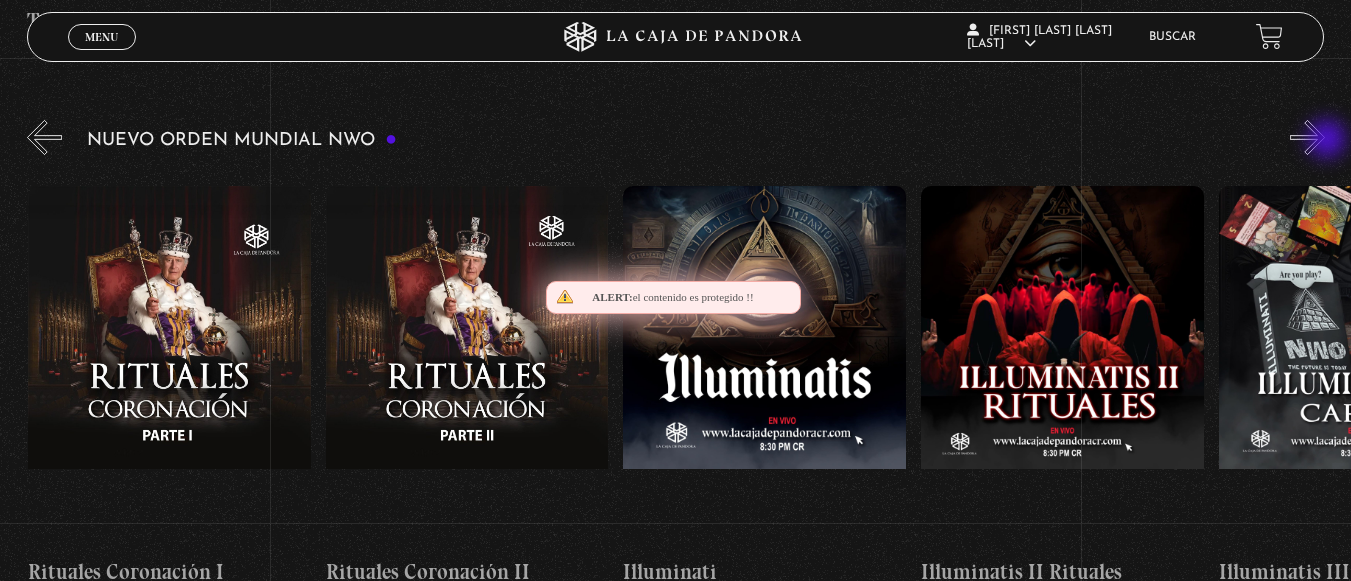 click on "»" at bounding box center [1307, 137] 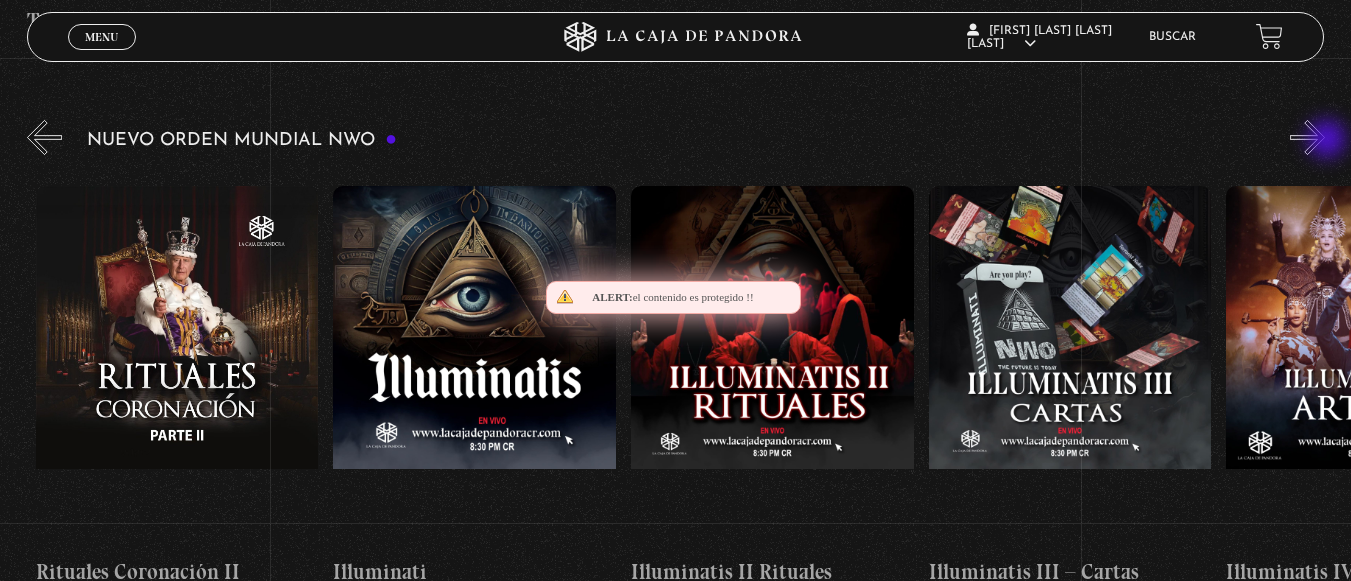 click on "»" at bounding box center [1307, 137] 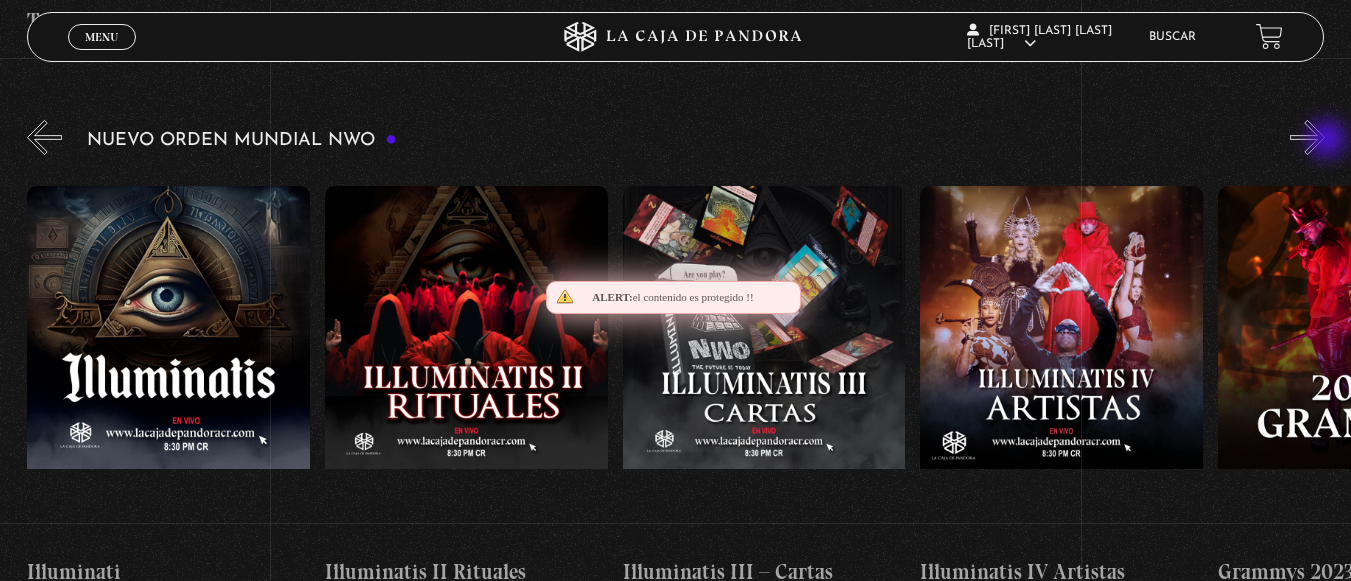 click on "»" at bounding box center [1307, 137] 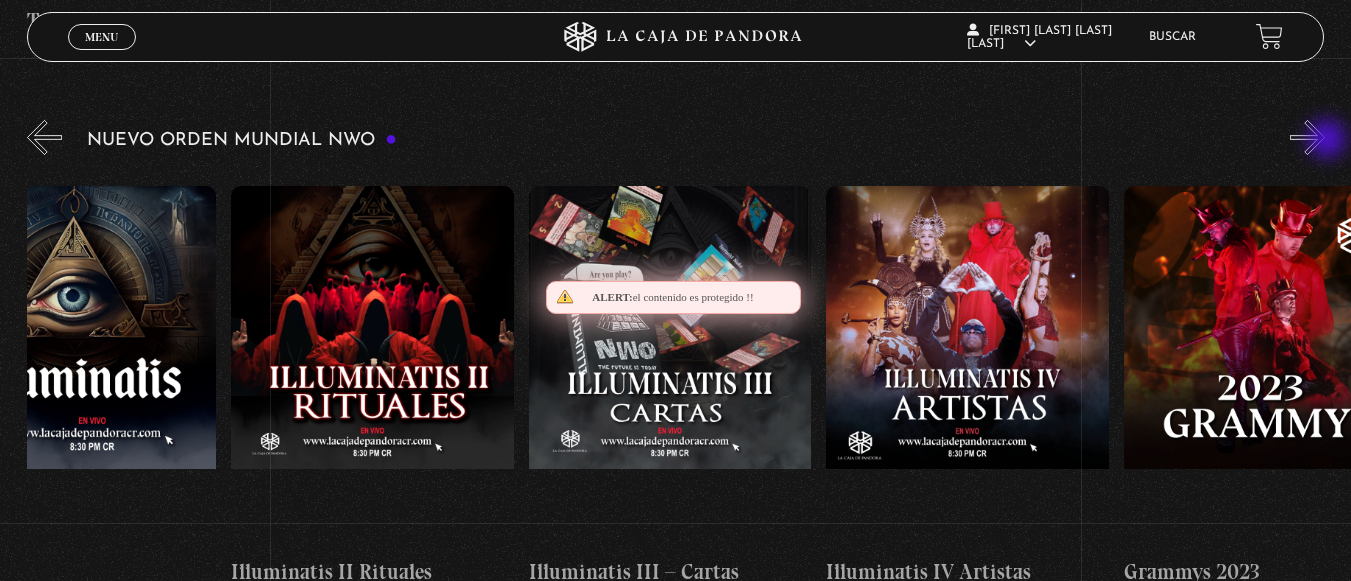 click on "»" at bounding box center [1307, 137] 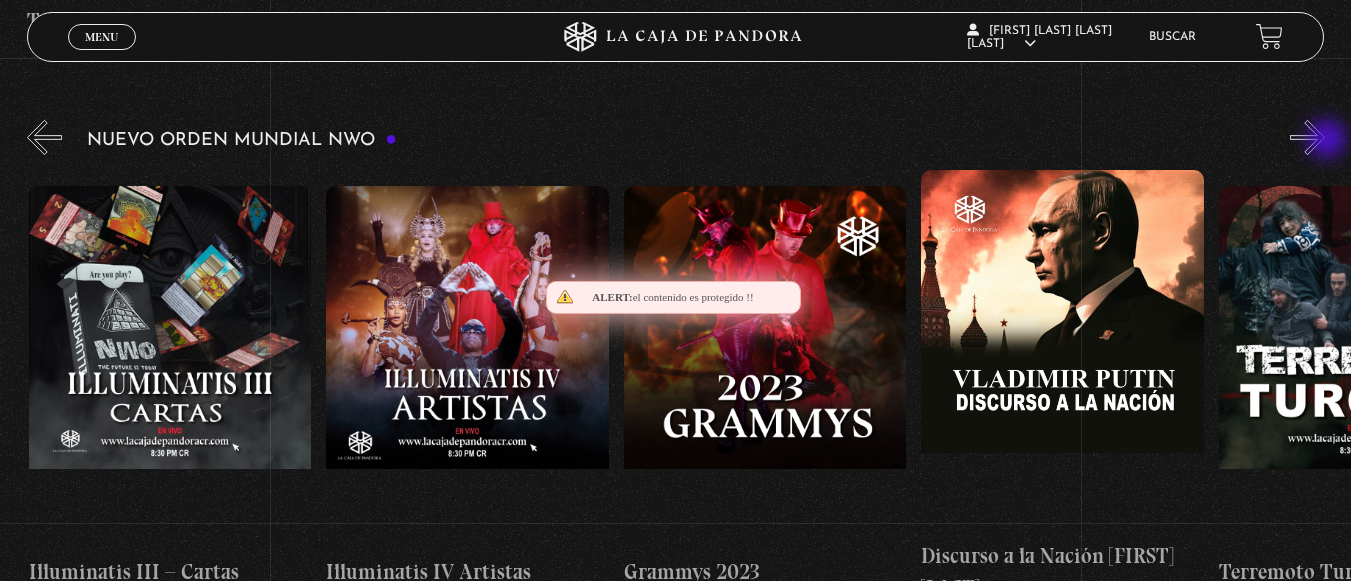 click on "»" at bounding box center [1307, 137] 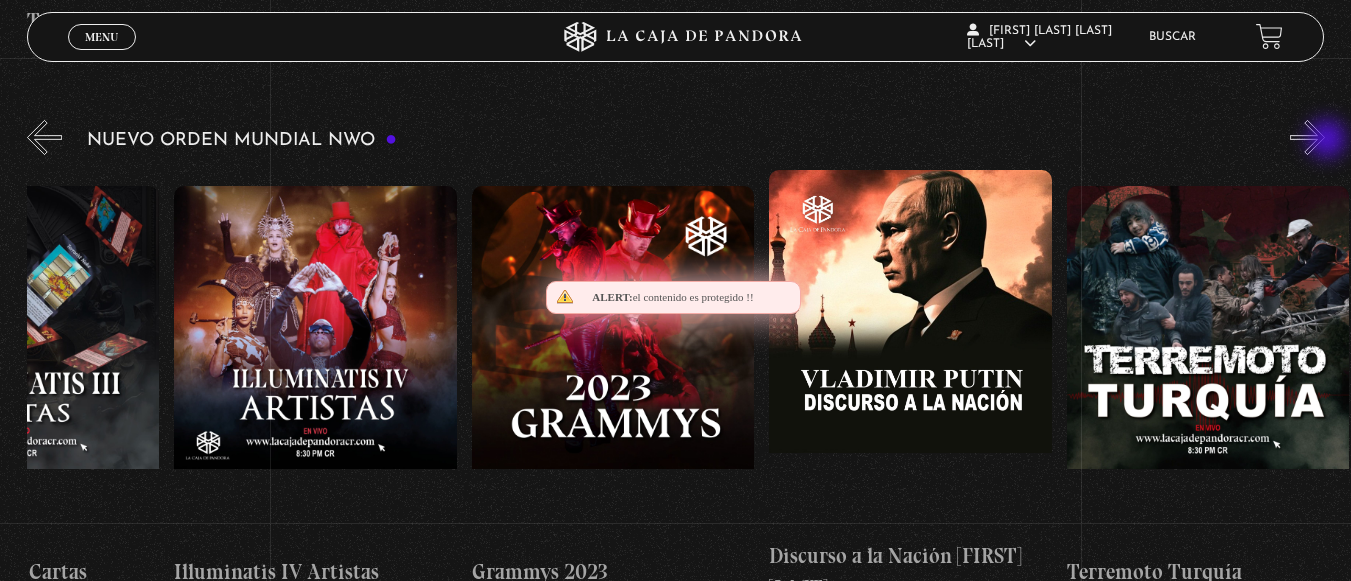 click on "»" at bounding box center (1307, 137) 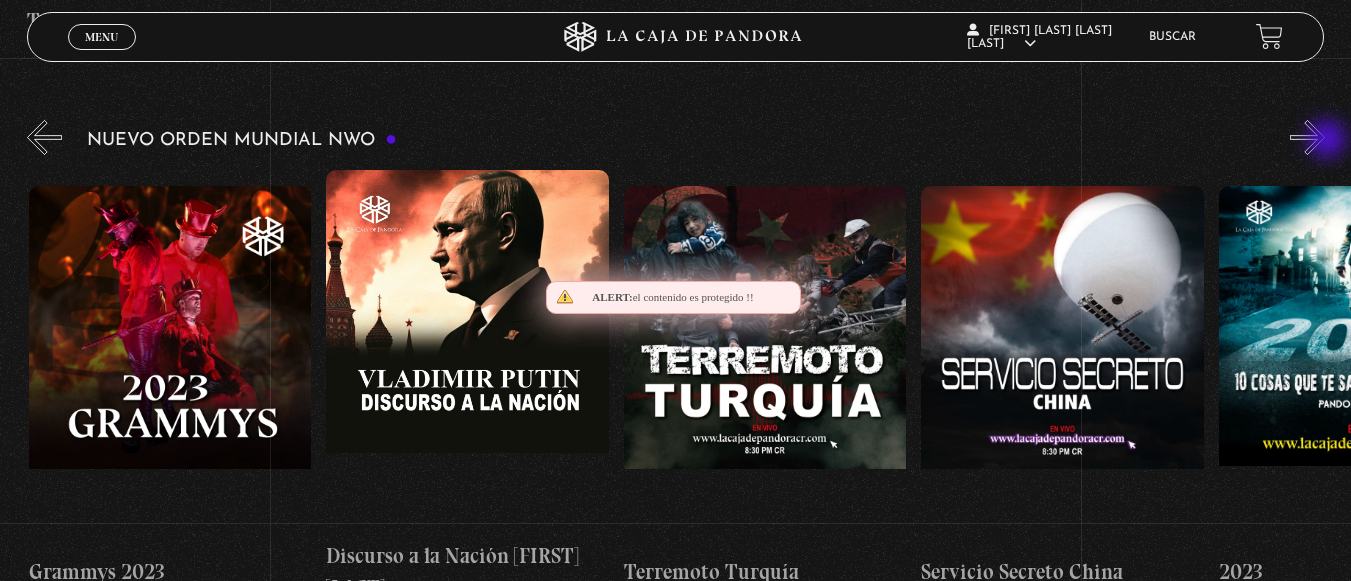 click on "»" at bounding box center (1307, 137) 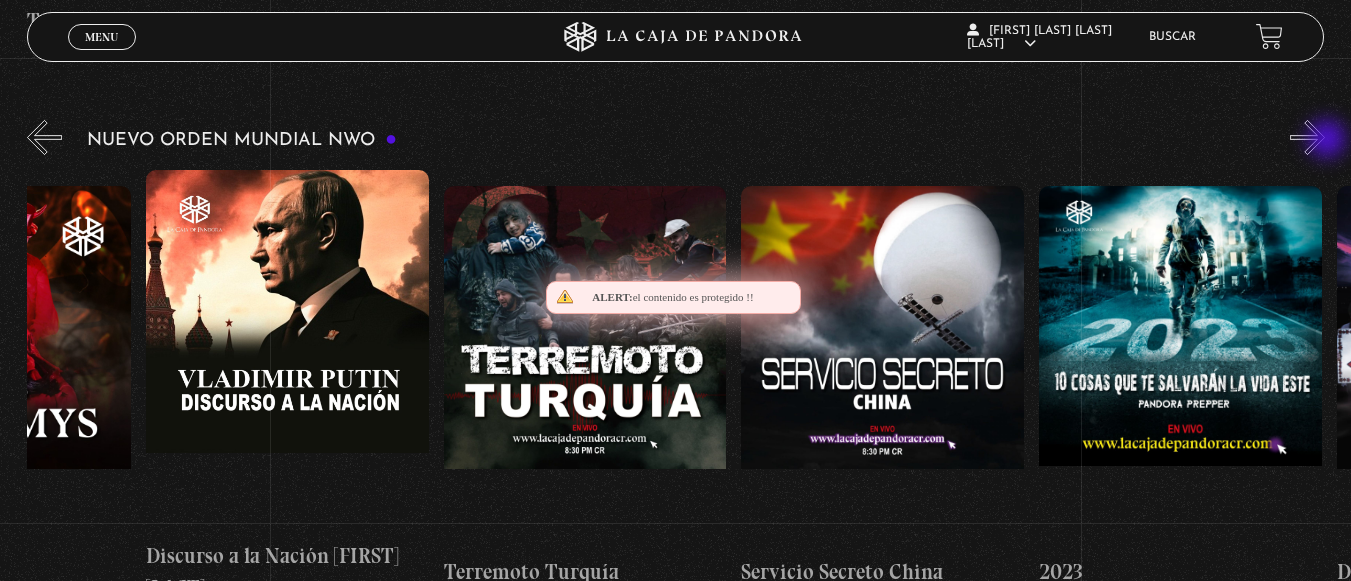 click on "»" at bounding box center (1307, 137) 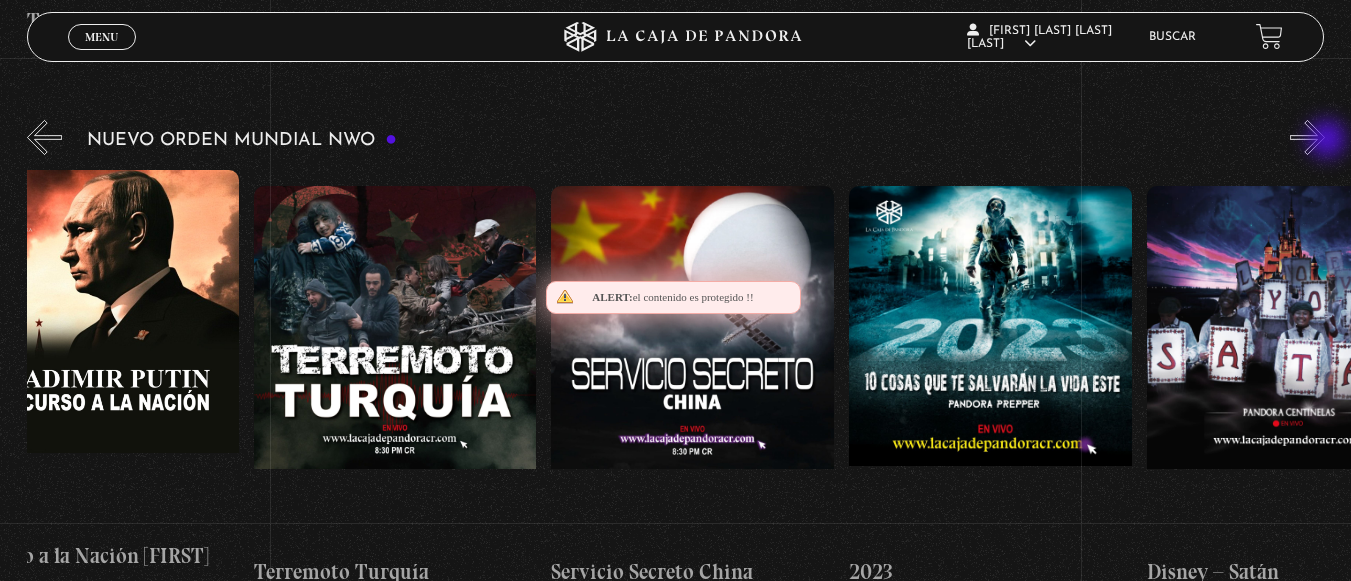 click on "»" at bounding box center (1307, 137) 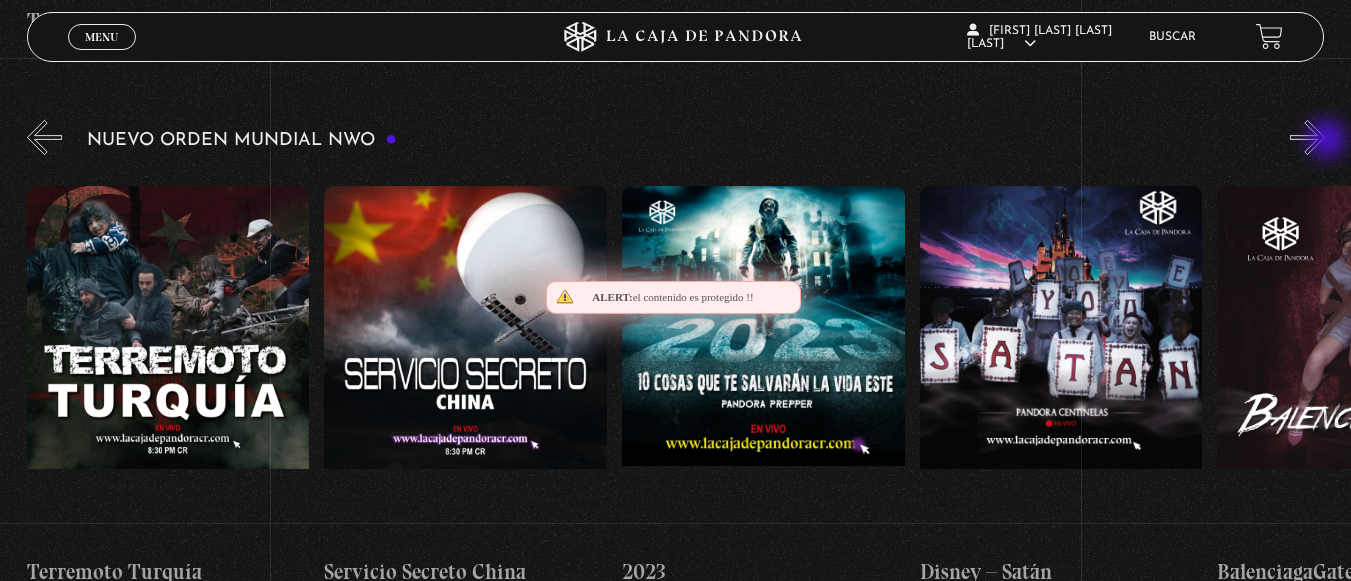 click on "»" at bounding box center (1307, 137) 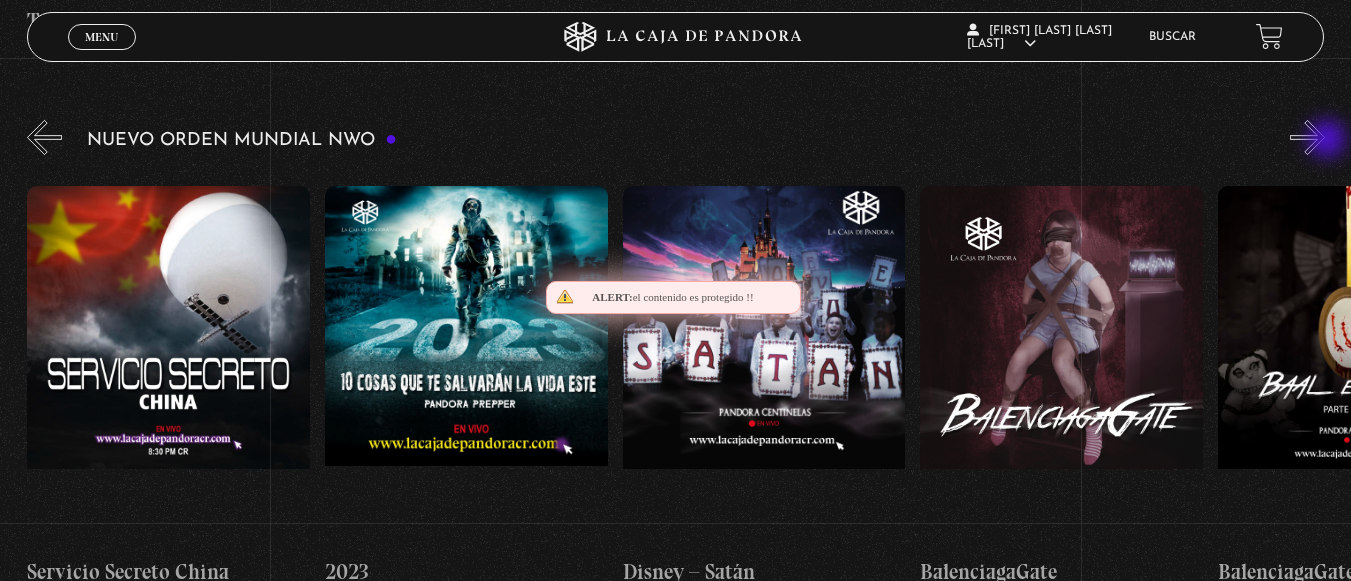 click on "»" at bounding box center (1307, 137) 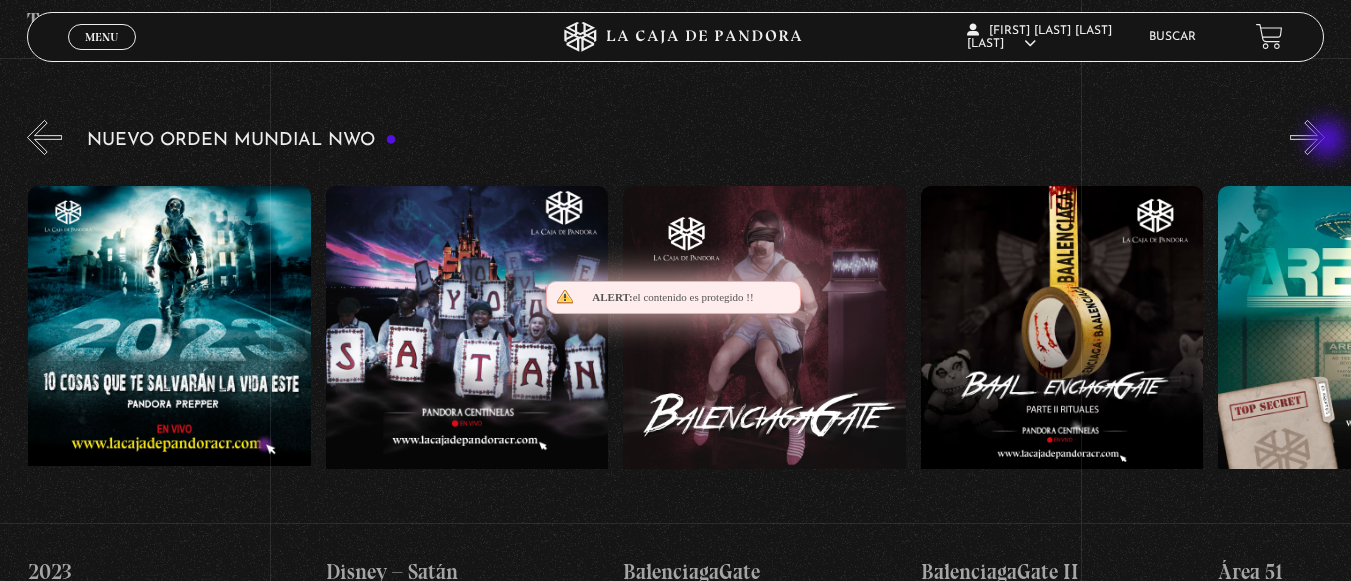 scroll, scrollTop: 0, scrollLeft: 11605, axis: horizontal 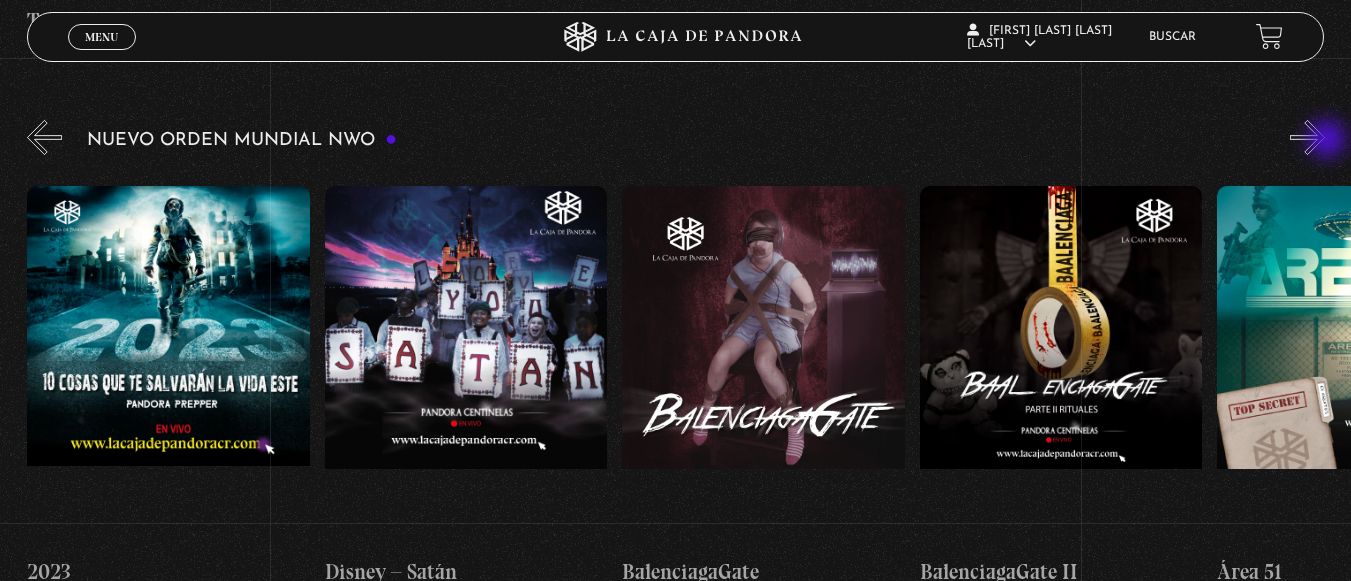 click on "»" at bounding box center (1307, 137) 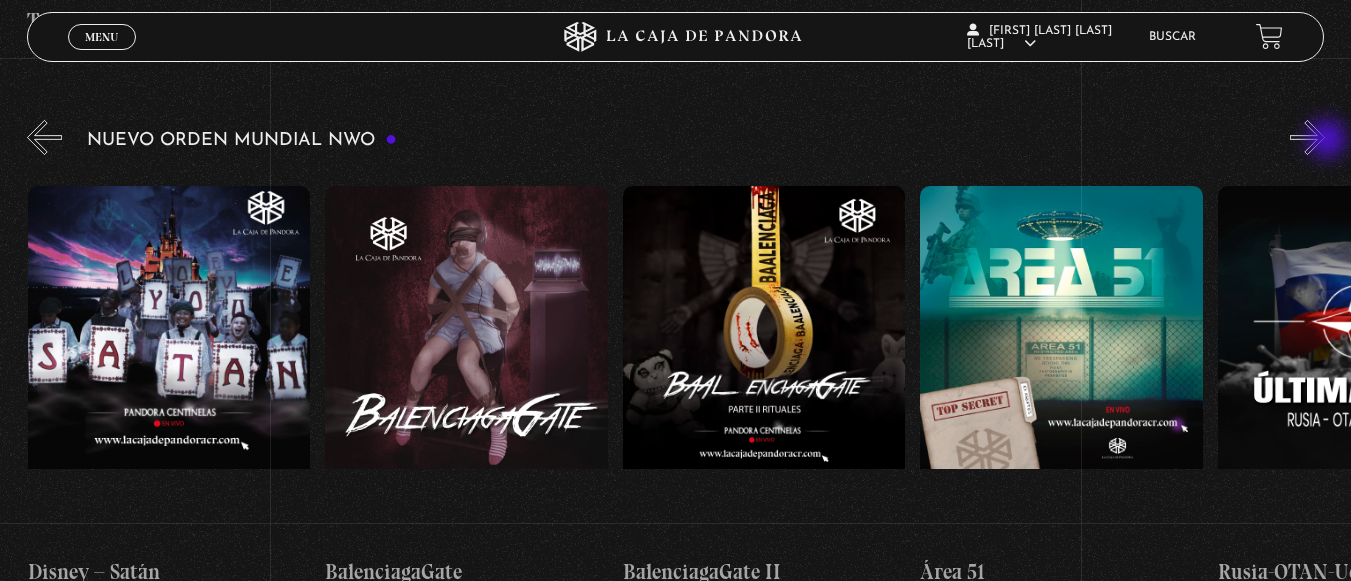 click on "»" at bounding box center (1307, 137) 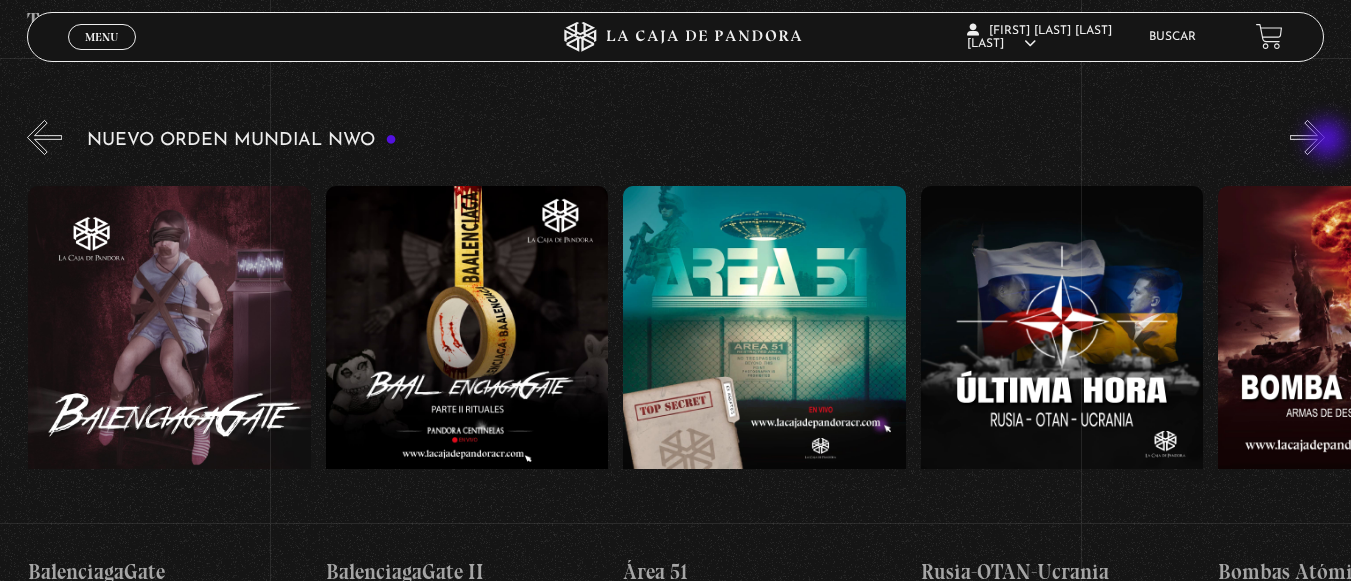 click on "»" at bounding box center [1307, 137] 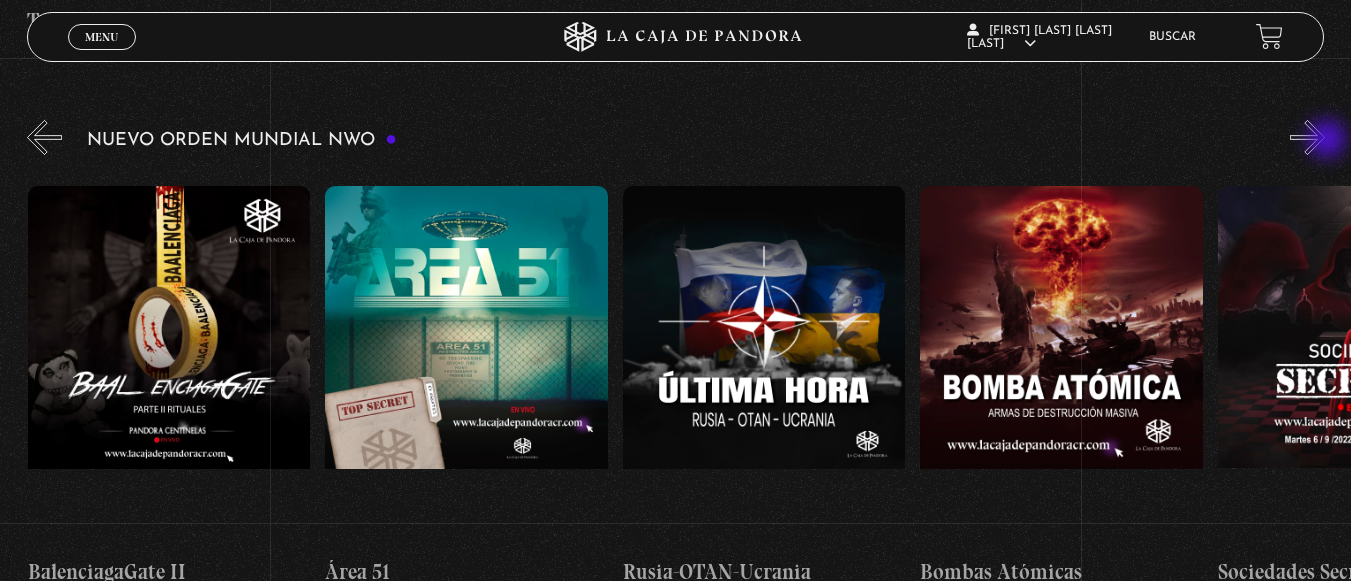 click on "»" at bounding box center (1307, 137) 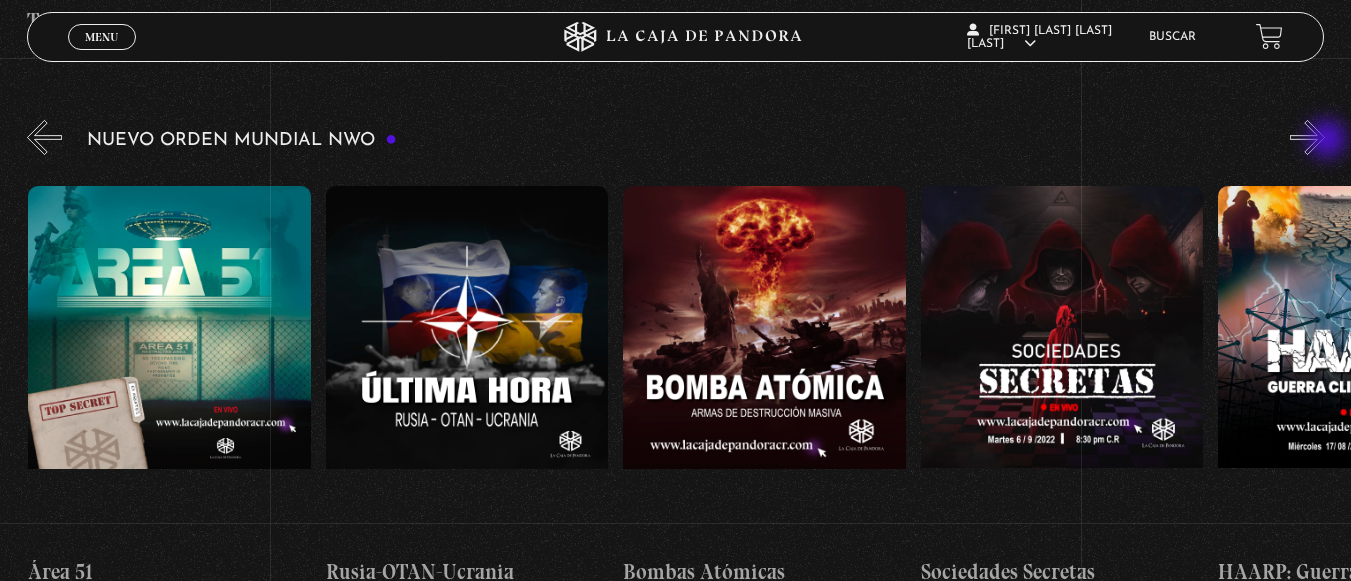 click on "»" at bounding box center [1307, 137] 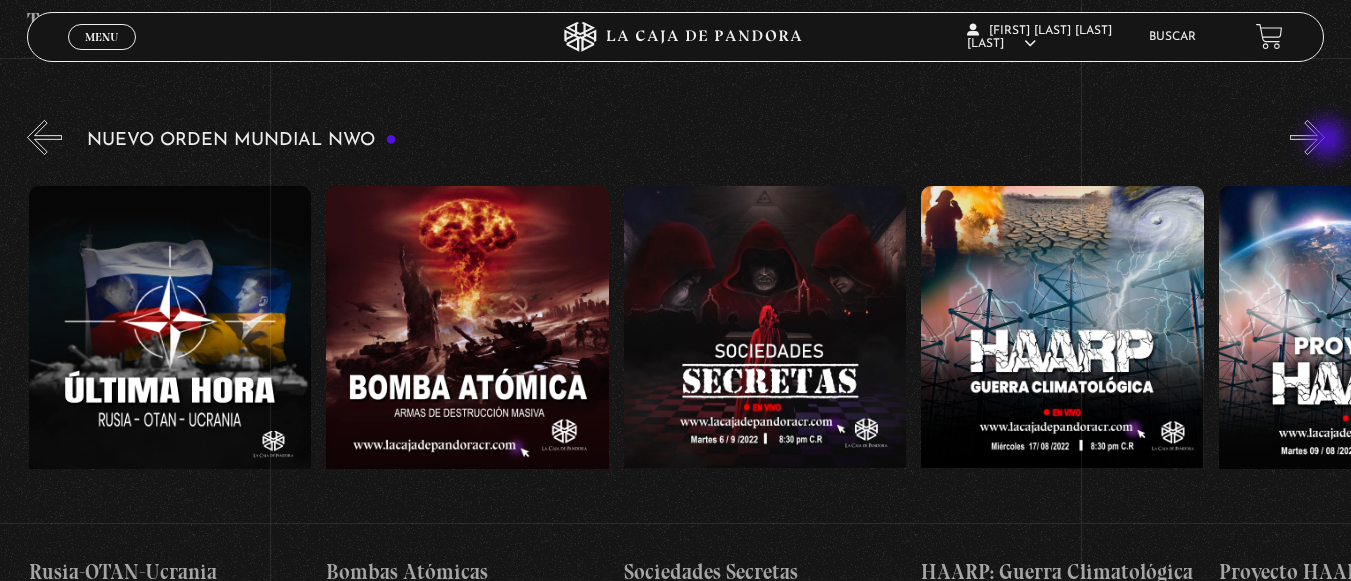 click on "»" at bounding box center [1307, 137] 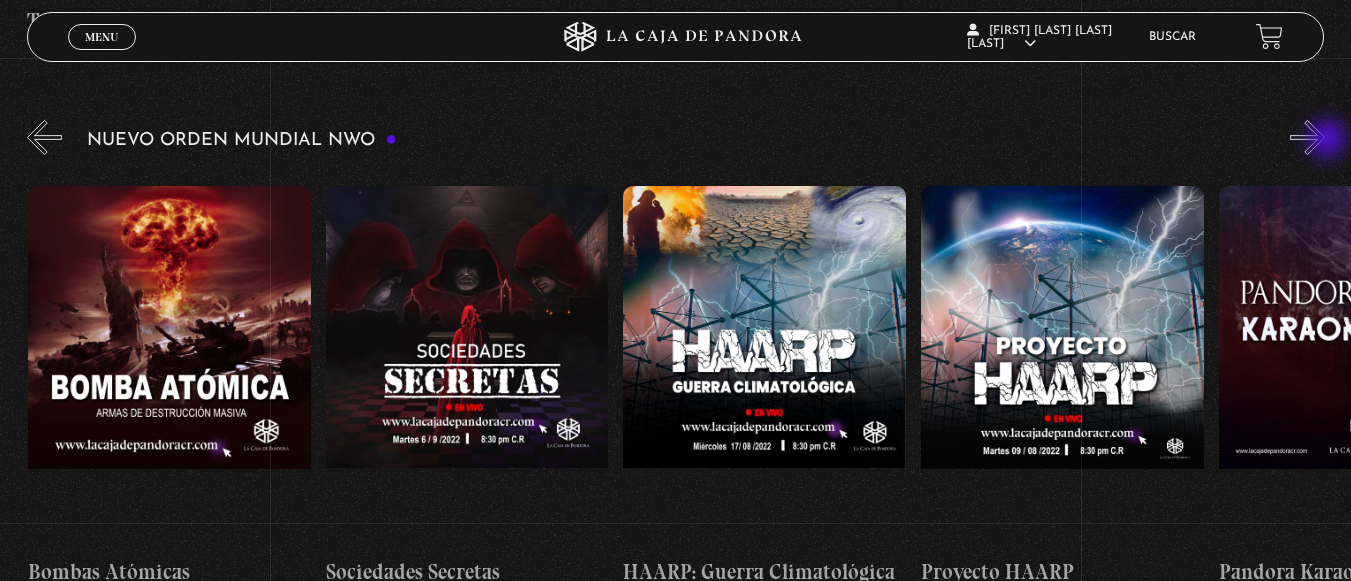 click on "»" at bounding box center (1307, 137) 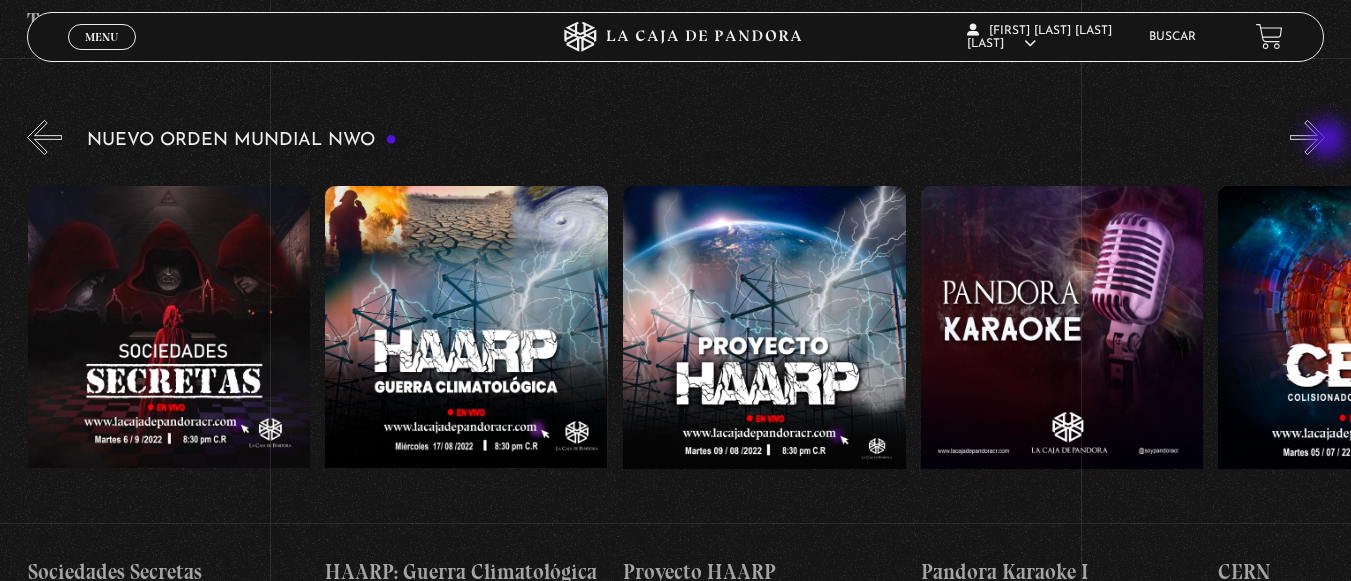 click on "»" at bounding box center (1307, 137) 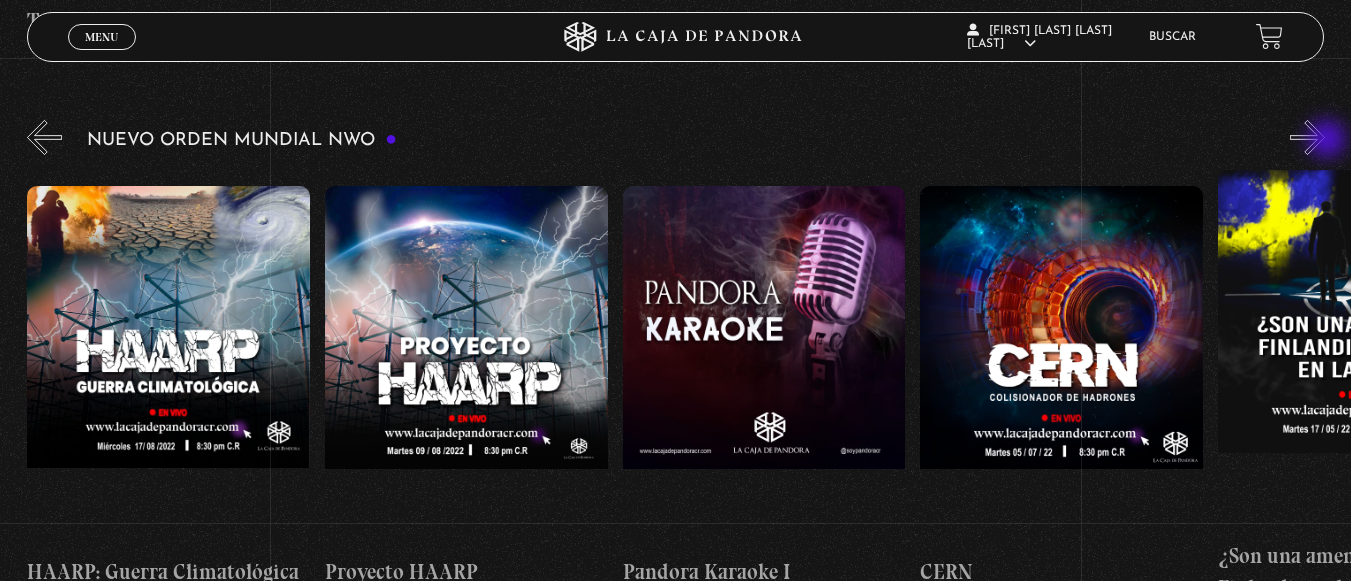 click on "»" at bounding box center [1307, 137] 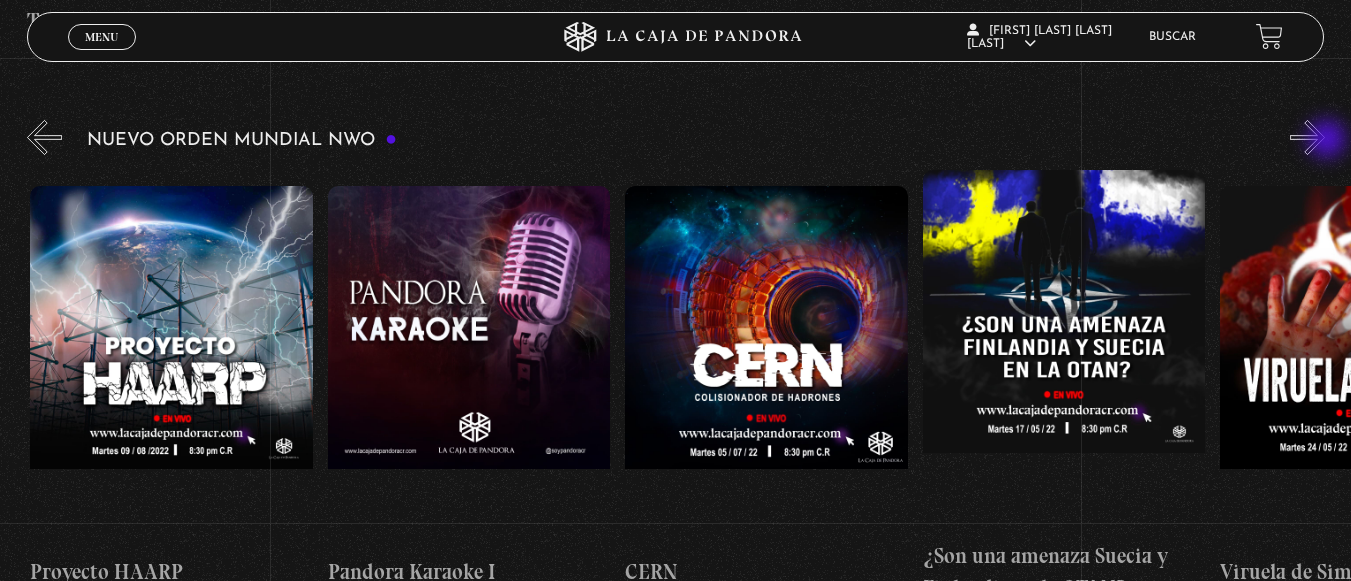 click on "»" at bounding box center (1307, 137) 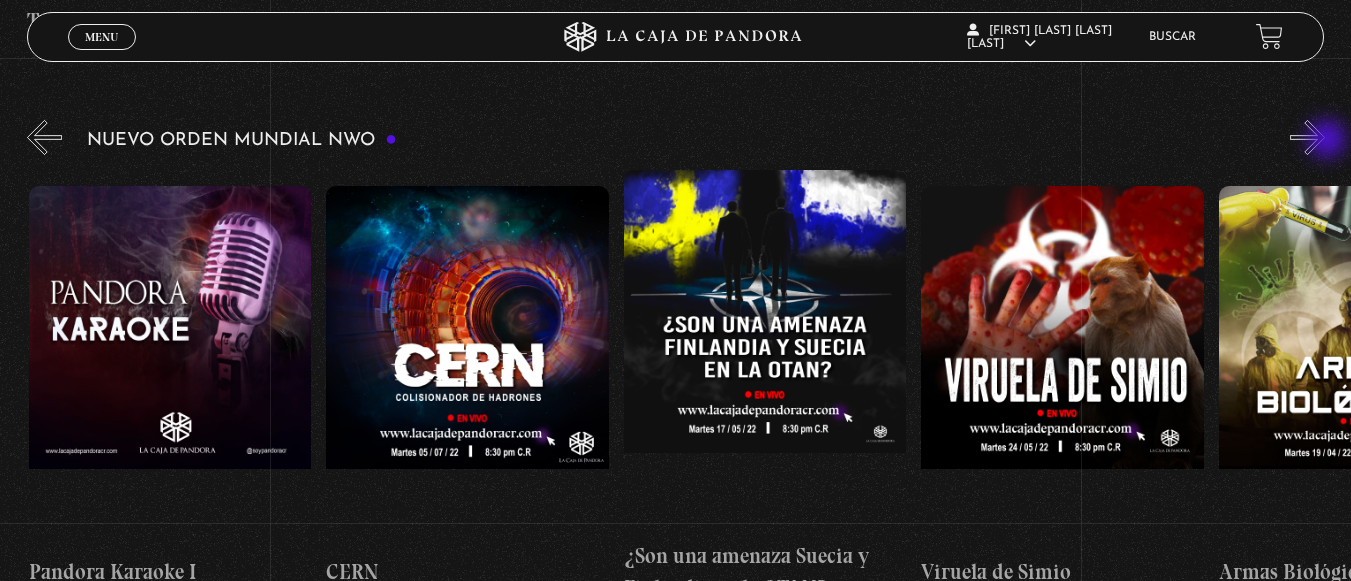 click on "»" at bounding box center [1307, 137] 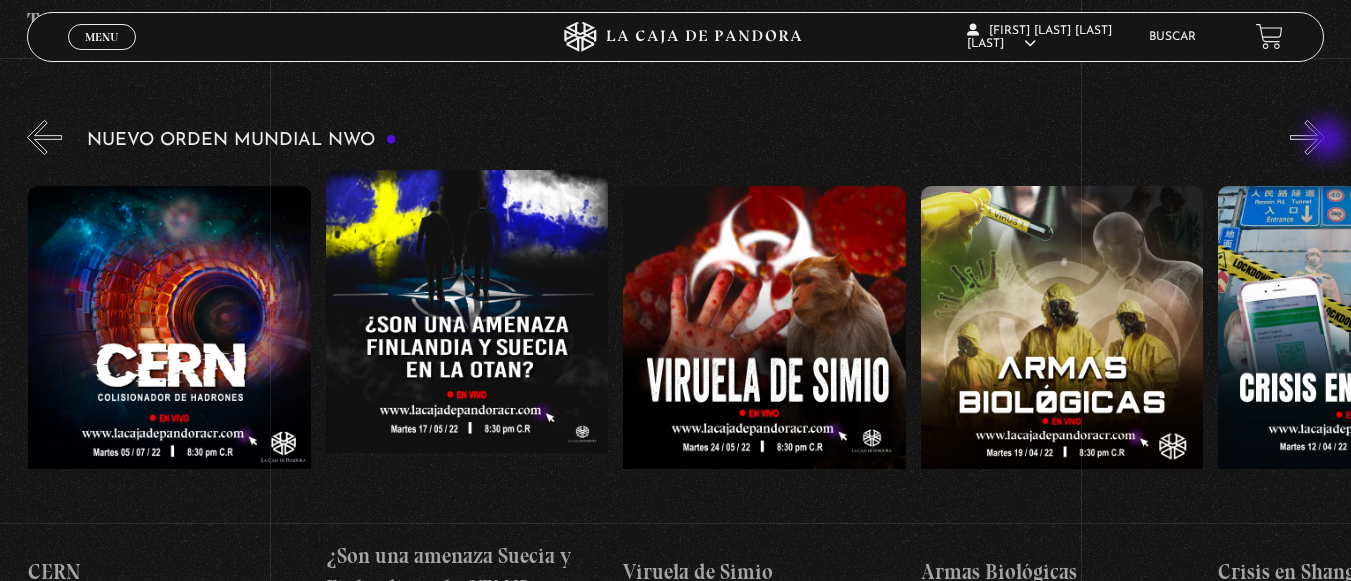 click on "»" at bounding box center (1307, 137) 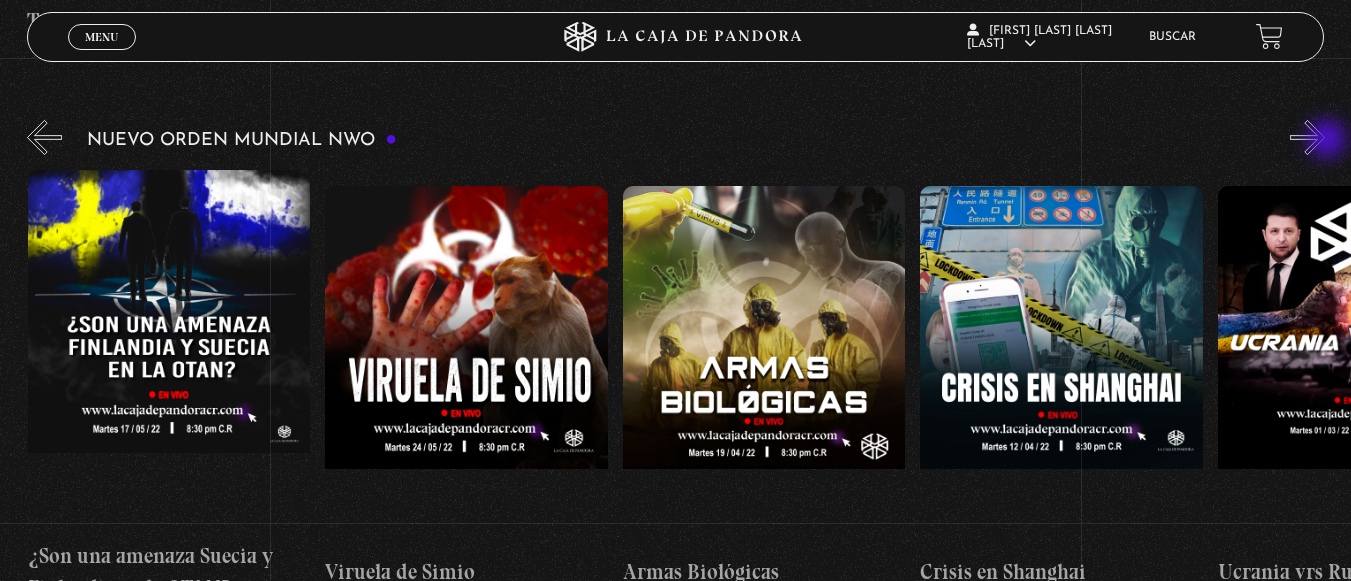 click on "»" at bounding box center [1307, 137] 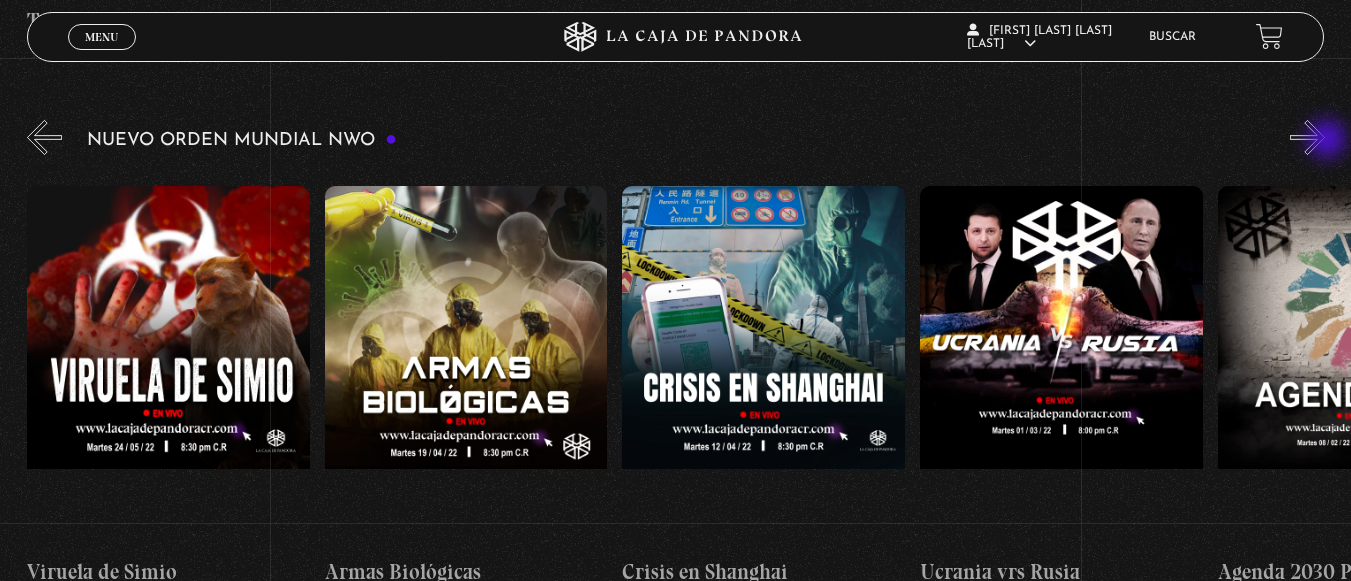 click on "»" at bounding box center [1307, 137] 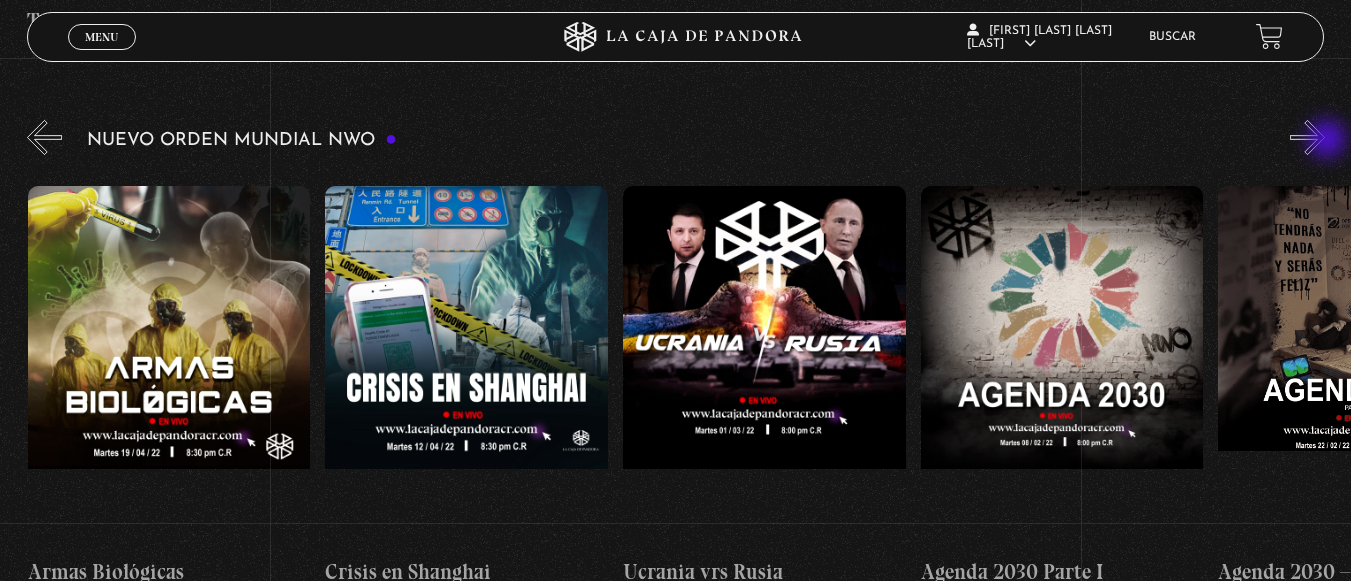 click on "»" at bounding box center (1307, 137) 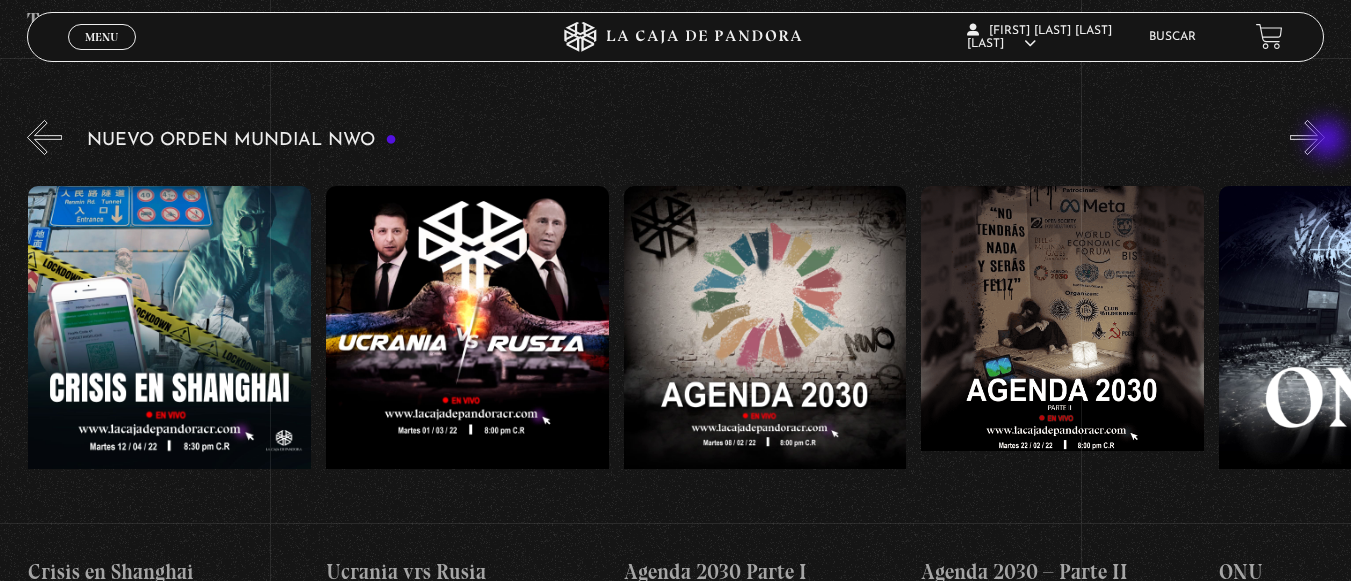 click on "»" at bounding box center (1307, 137) 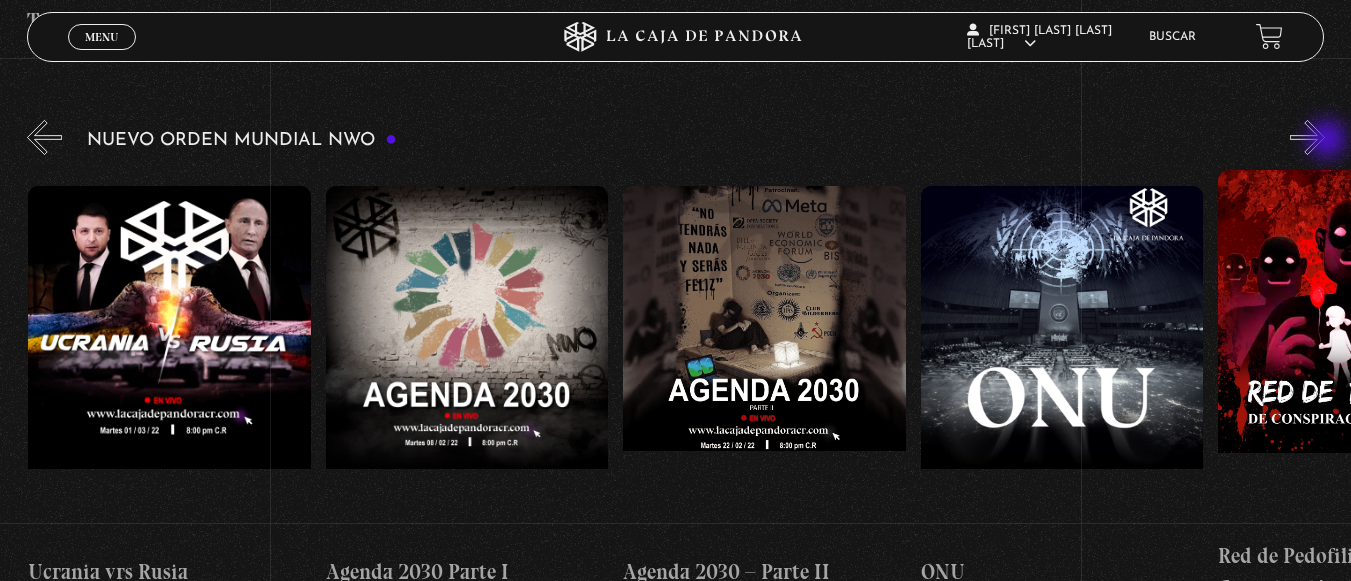 click on "»" at bounding box center [1307, 137] 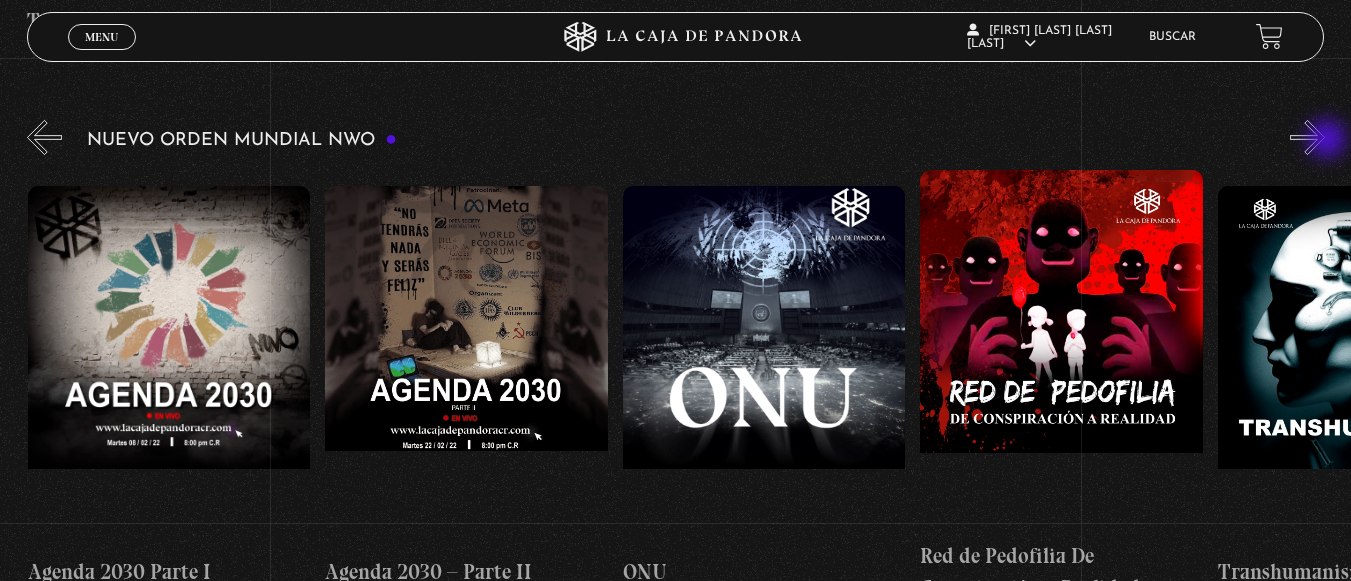 click on "»" at bounding box center (1307, 137) 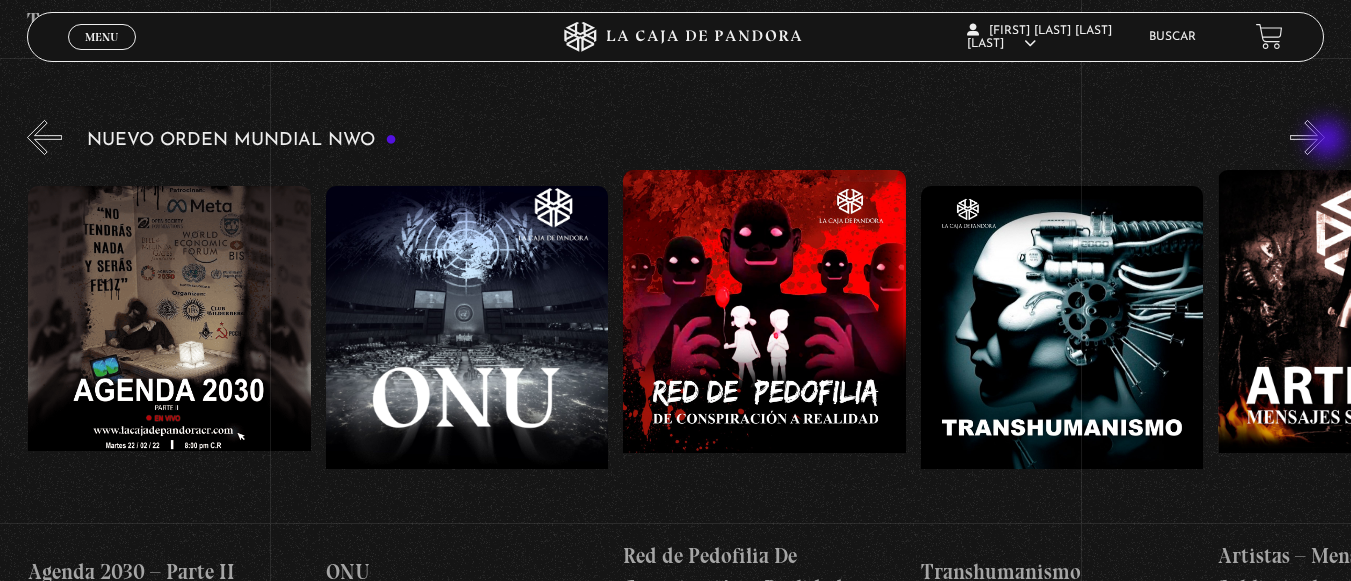 click on "»" at bounding box center [1307, 137] 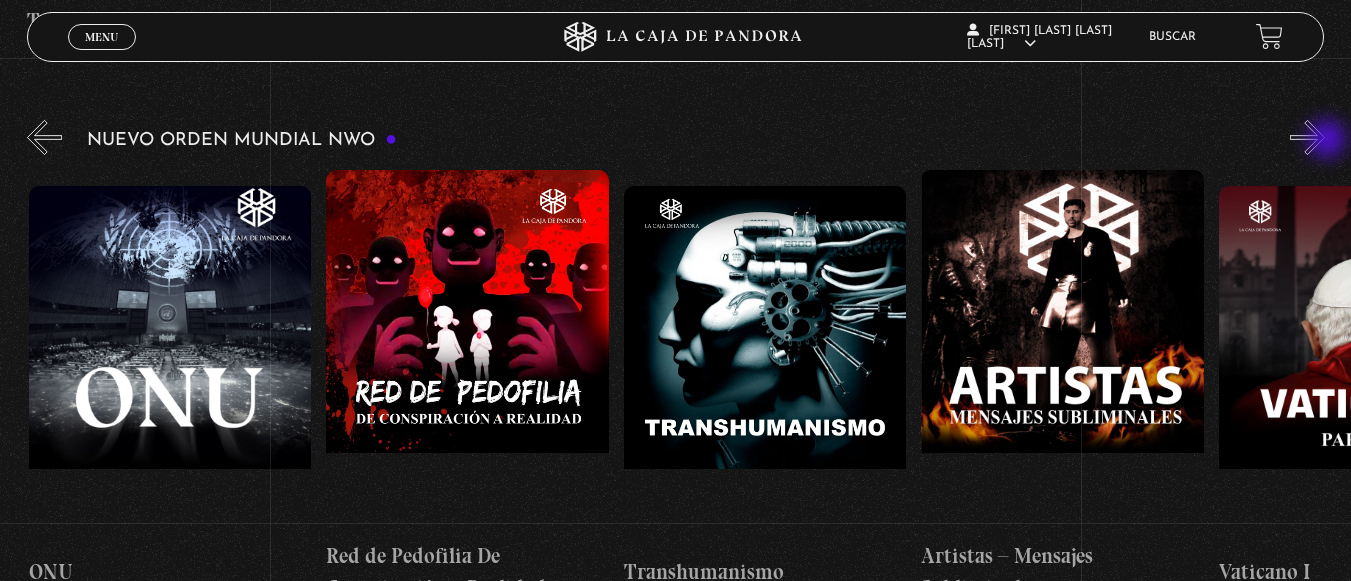 click on "»" at bounding box center [1307, 137] 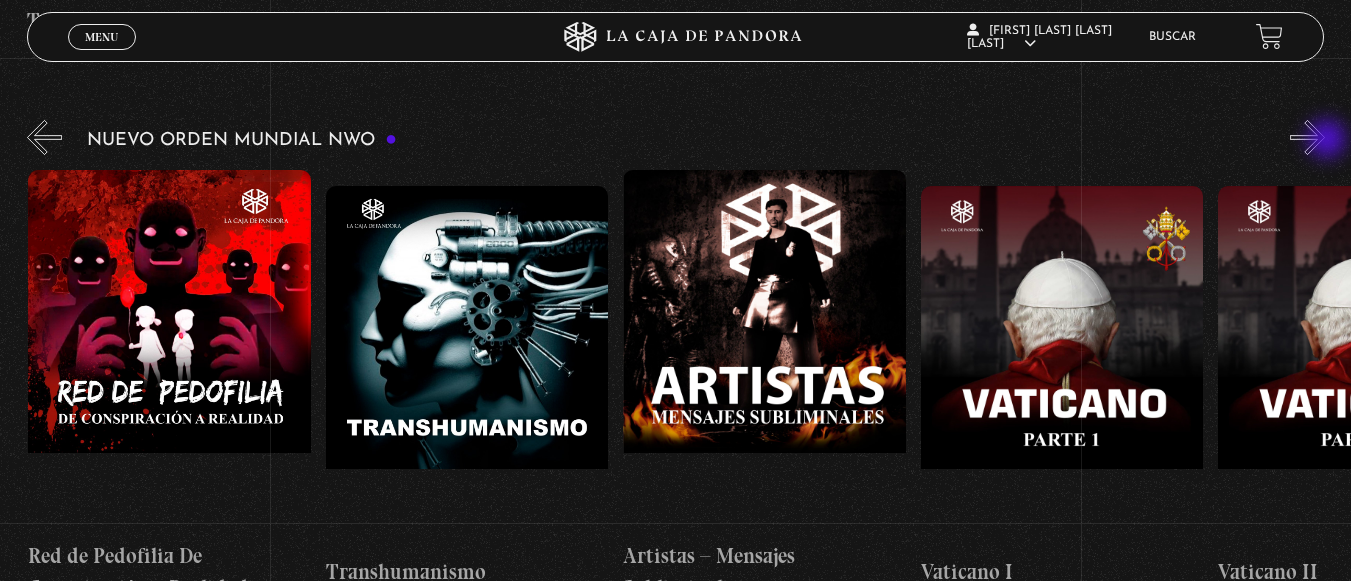 click on "»" at bounding box center [1307, 137] 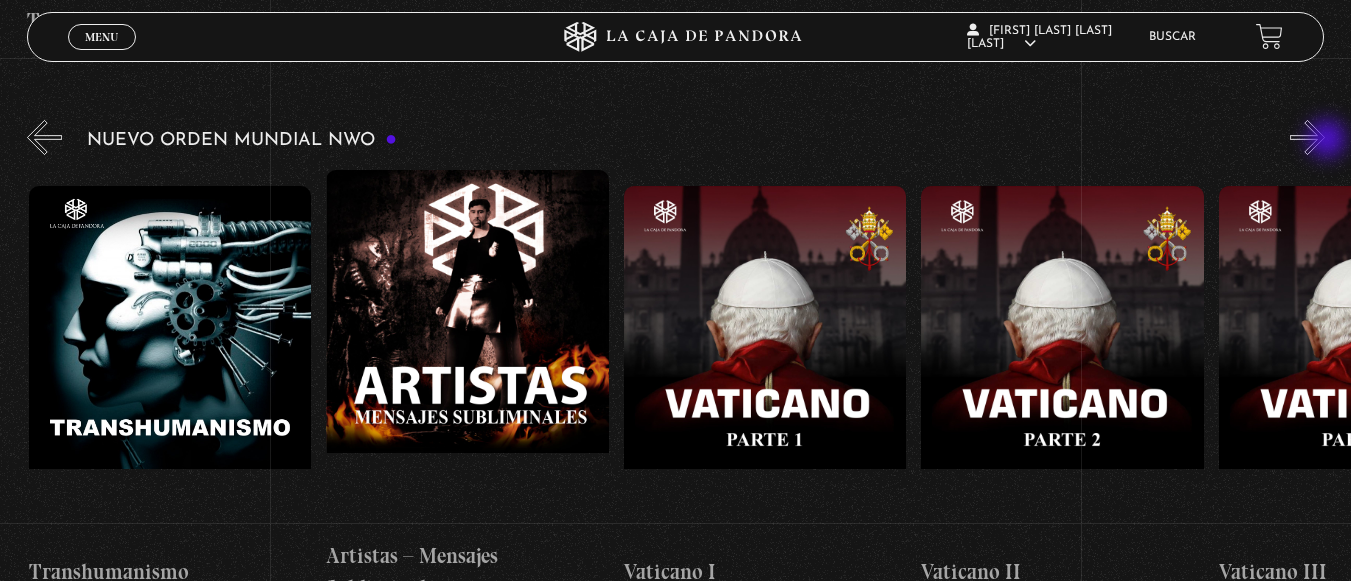 click on "»" at bounding box center (1307, 137) 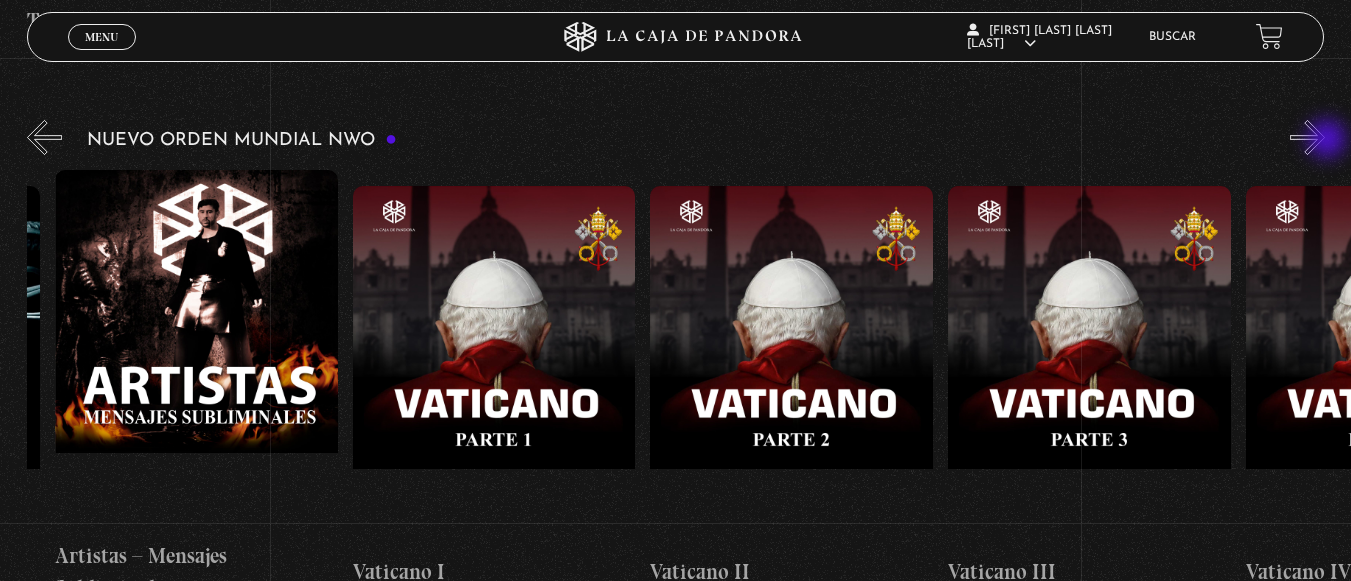 click on "»" at bounding box center [1307, 137] 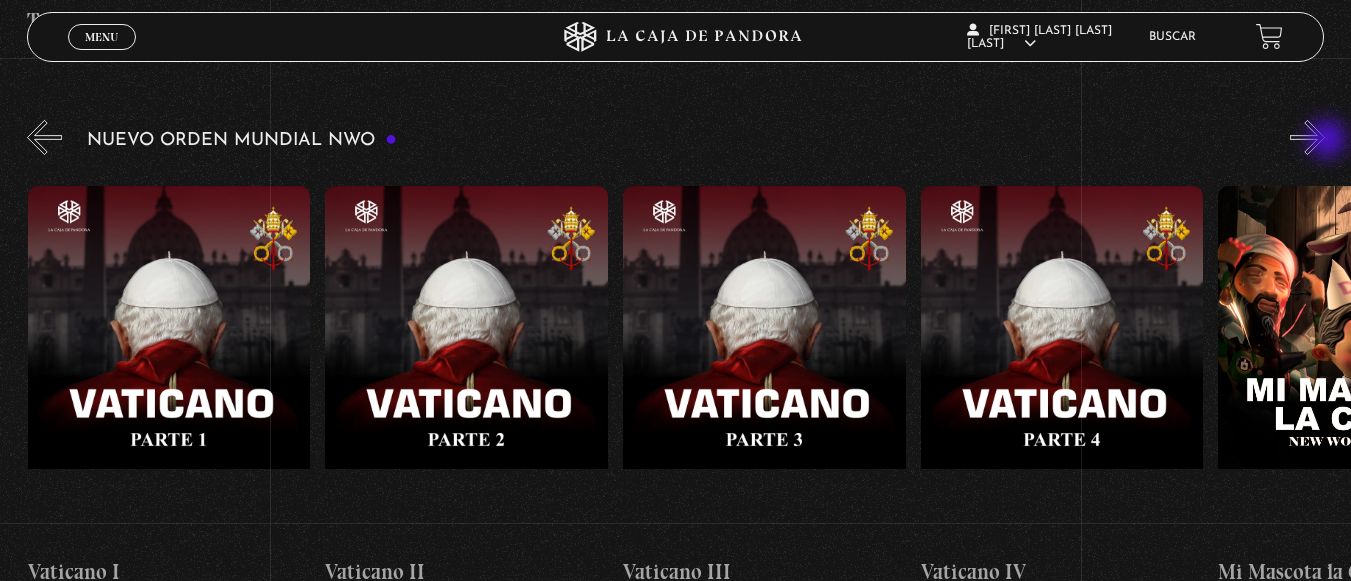 click on "»" at bounding box center [1307, 137] 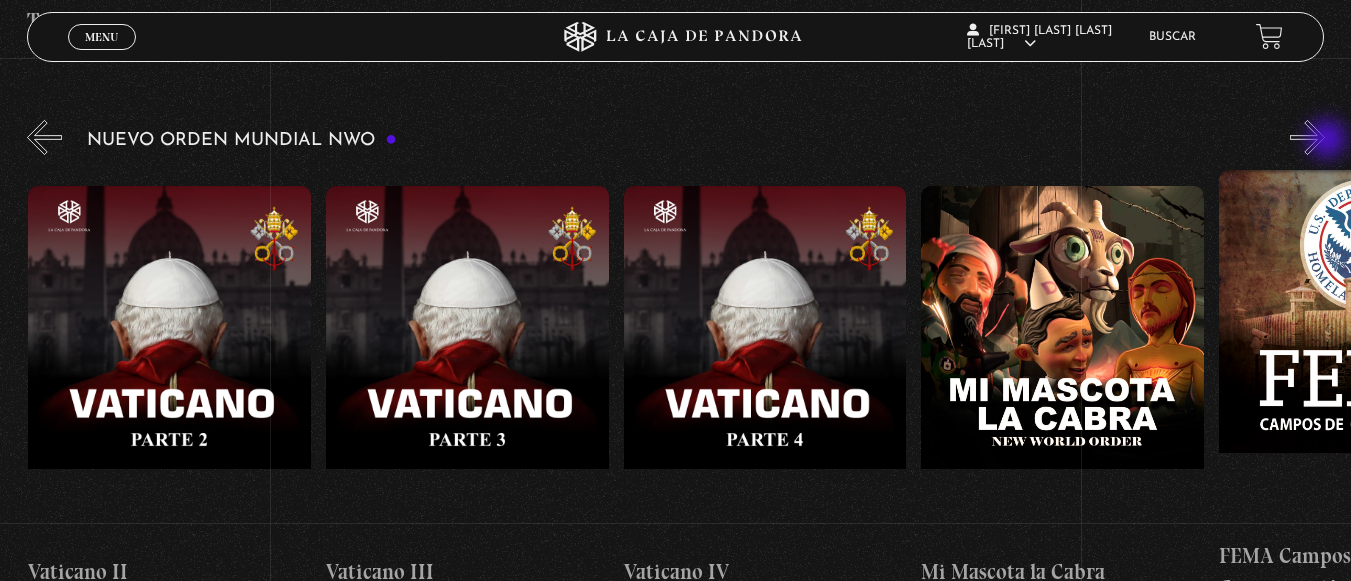 click on "»" at bounding box center (1307, 137) 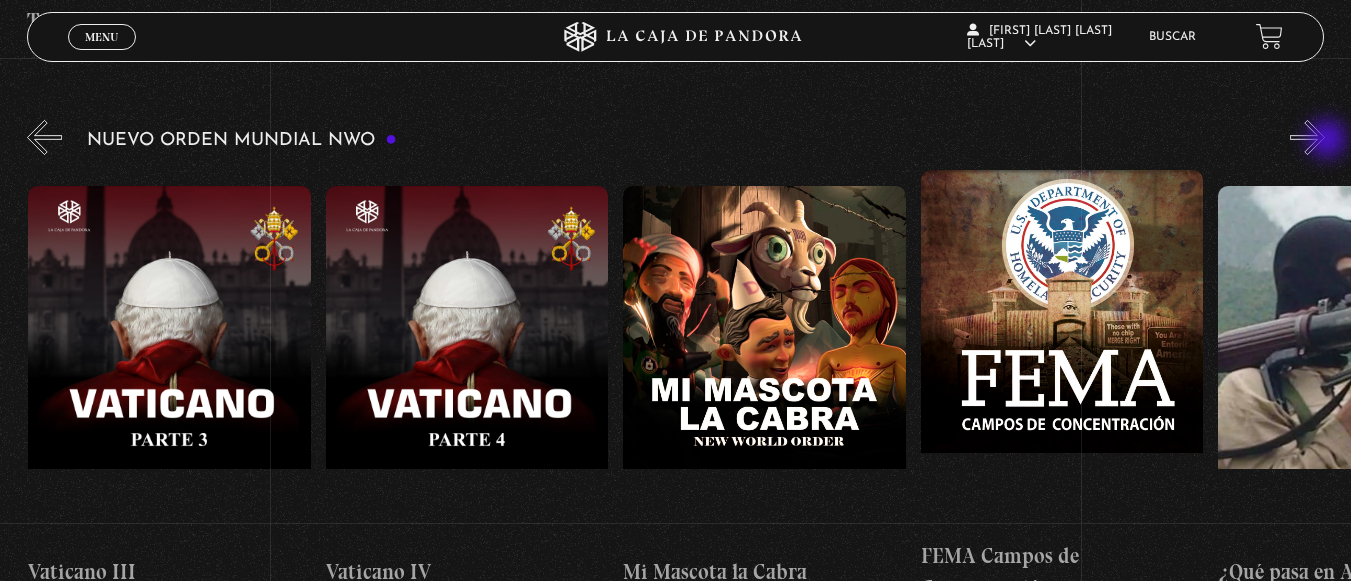 click on "»" at bounding box center [1307, 137] 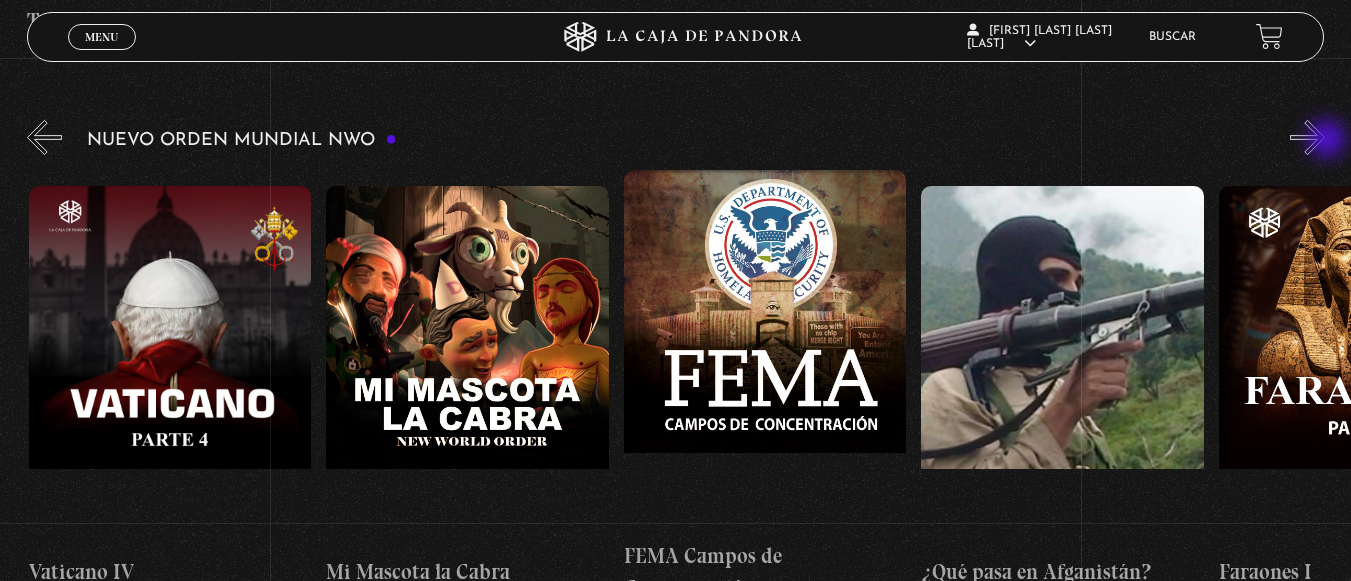 scroll, scrollTop: 0, scrollLeft: 19341, axis: horizontal 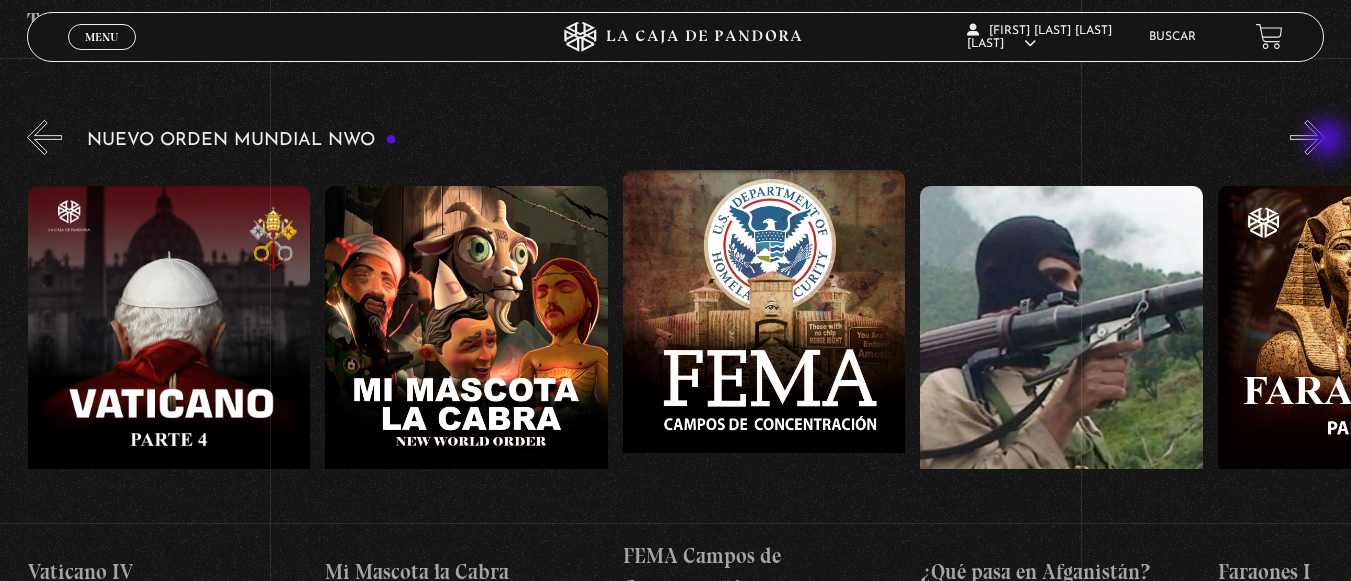 click on "»" at bounding box center (1307, 137) 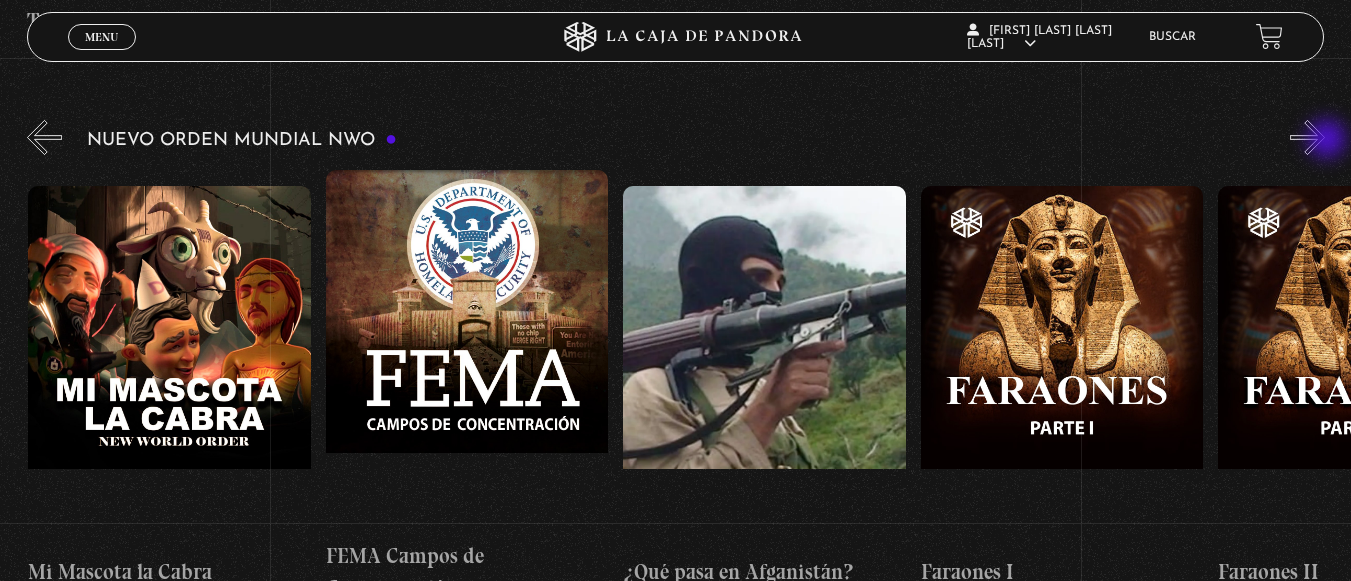 click on "»" at bounding box center [1307, 137] 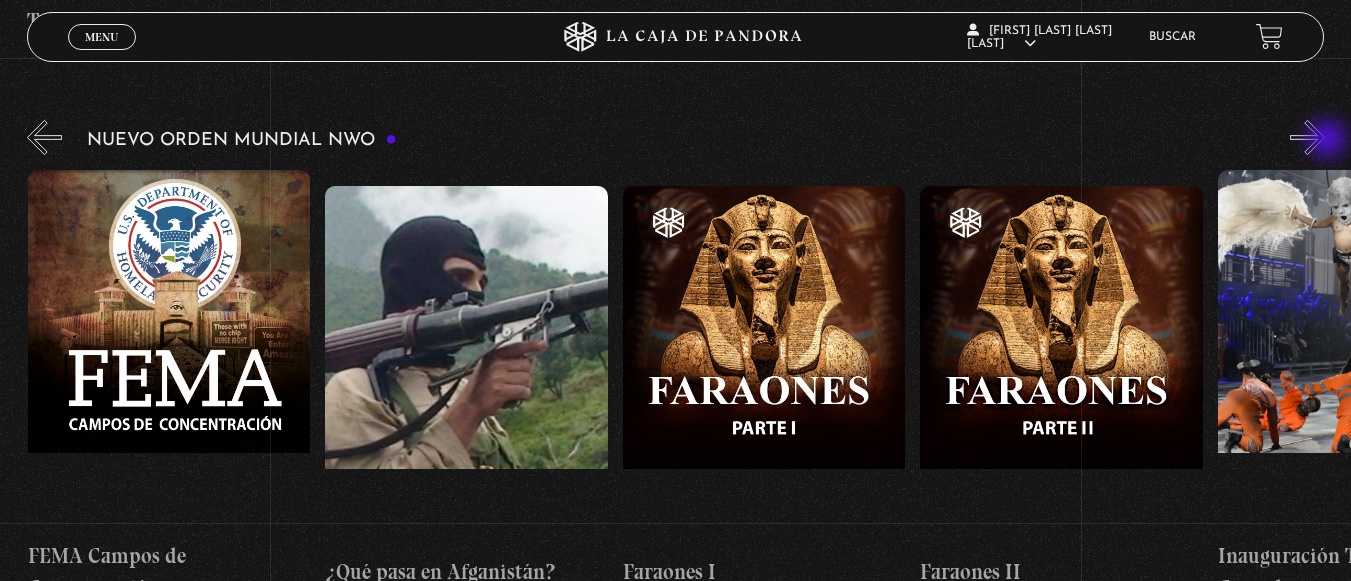 click on "»" at bounding box center (1307, 137) 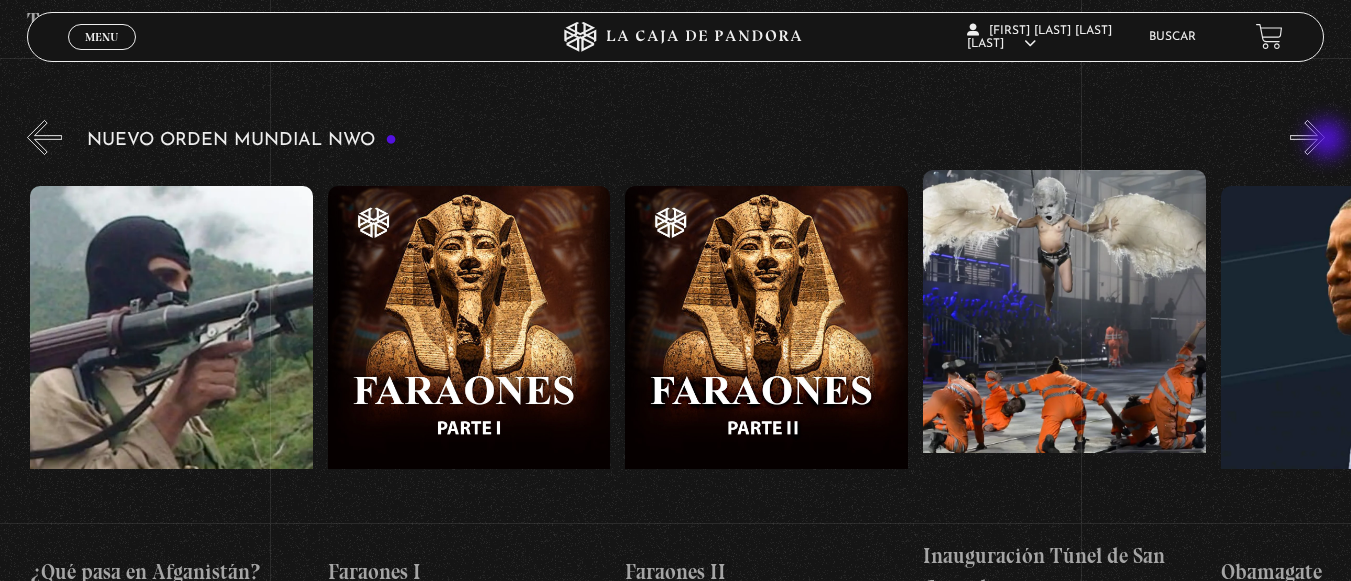 click on "»" at bounding box center [1307, 137] 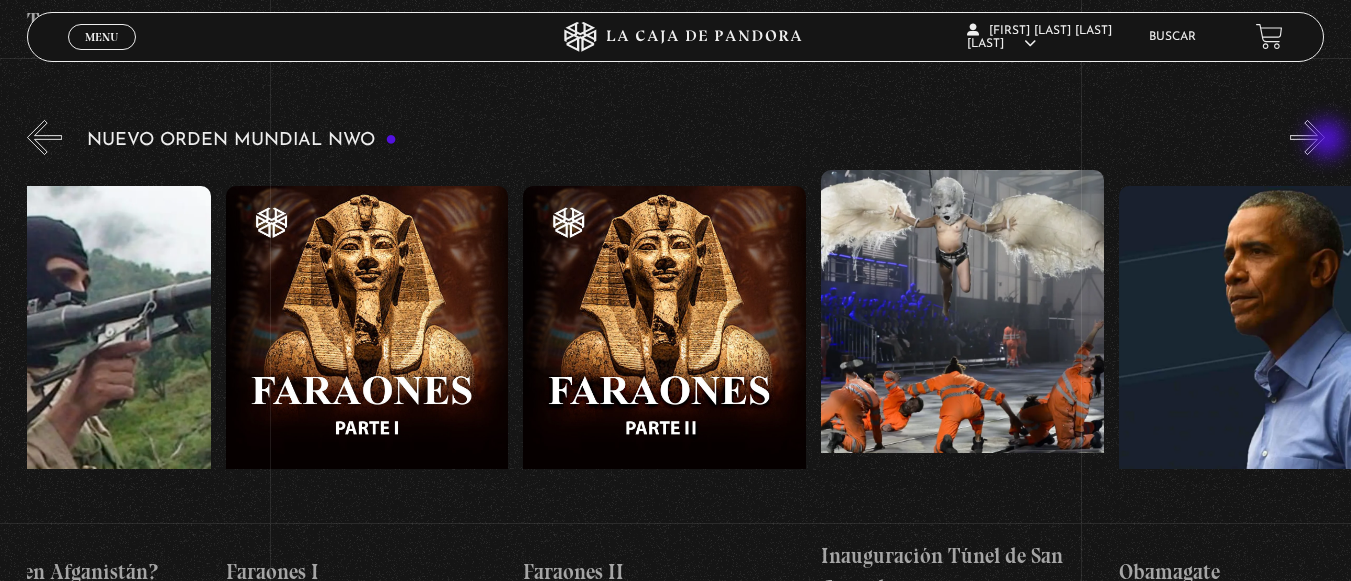 click on "»" at bounding box center [1307, 137] 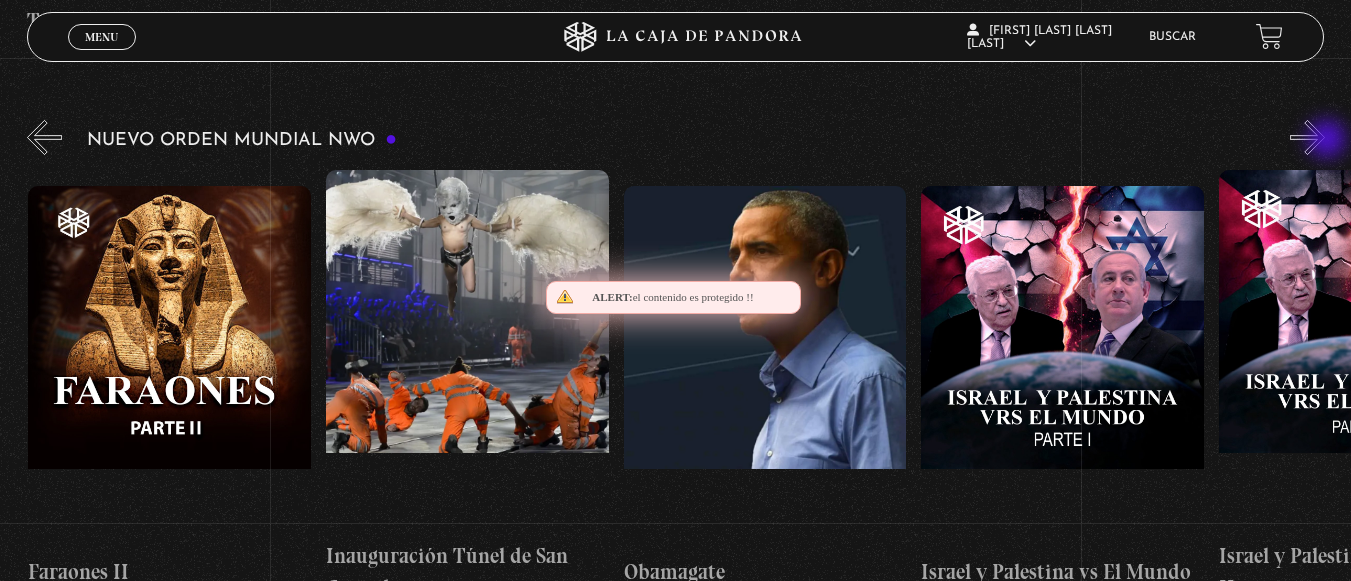 click on "»" at bounding box center (1307, 137) 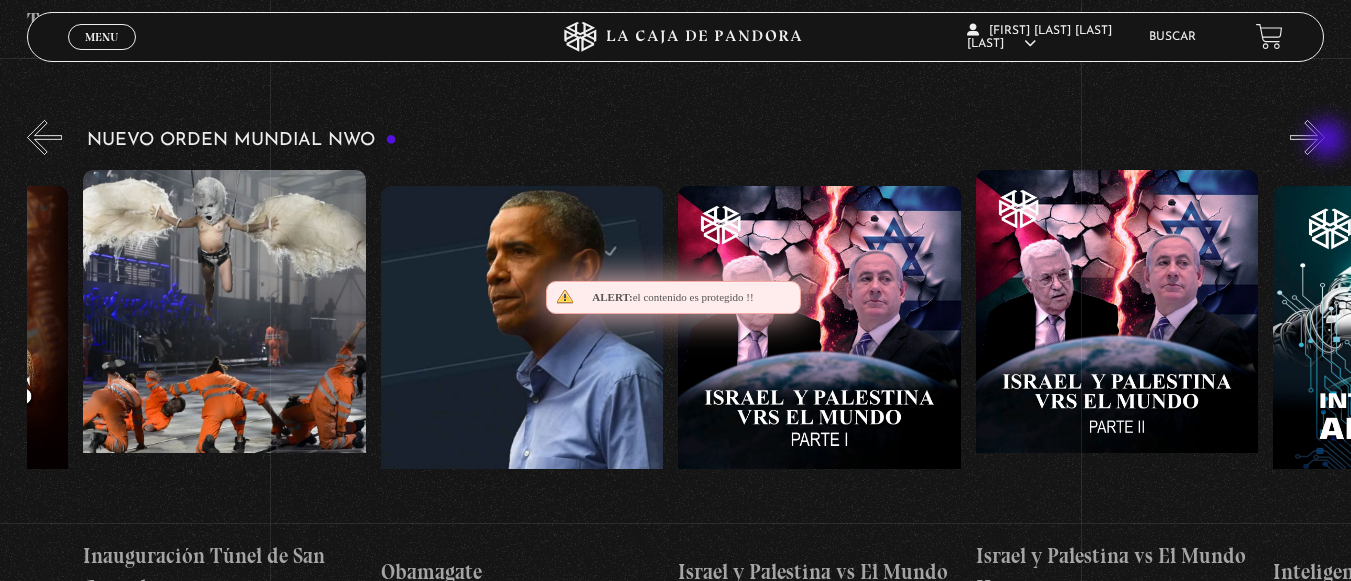 click on "»" at bounding box center [1307, 137] 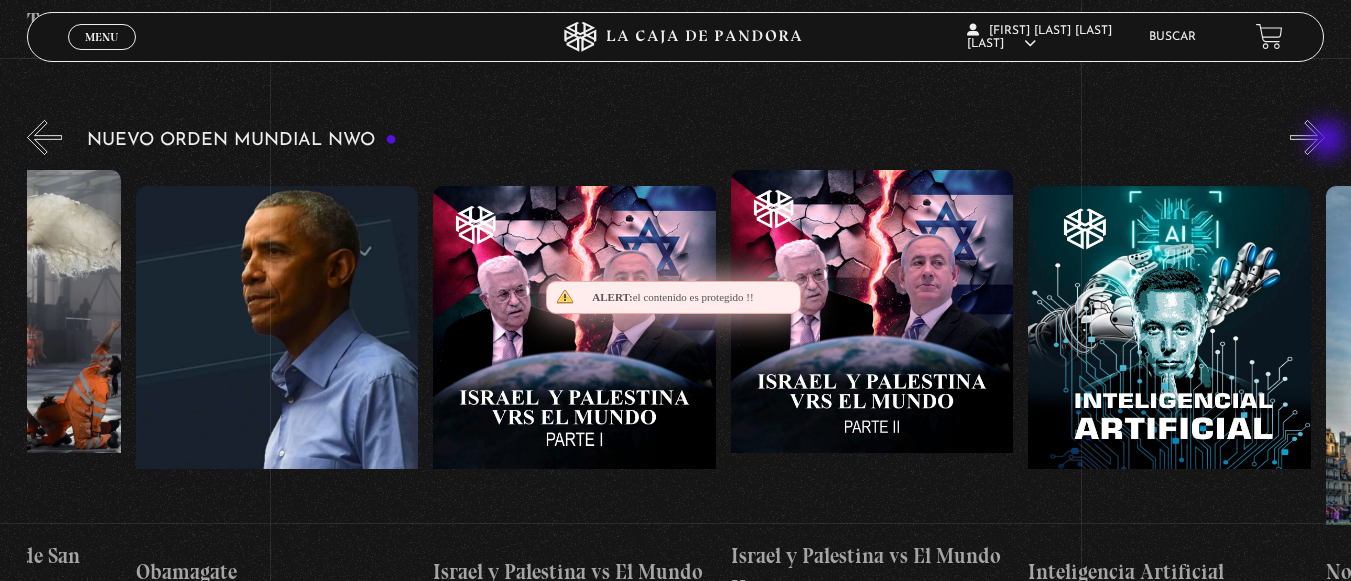 click on "»" at bounding box center [1307, 137] 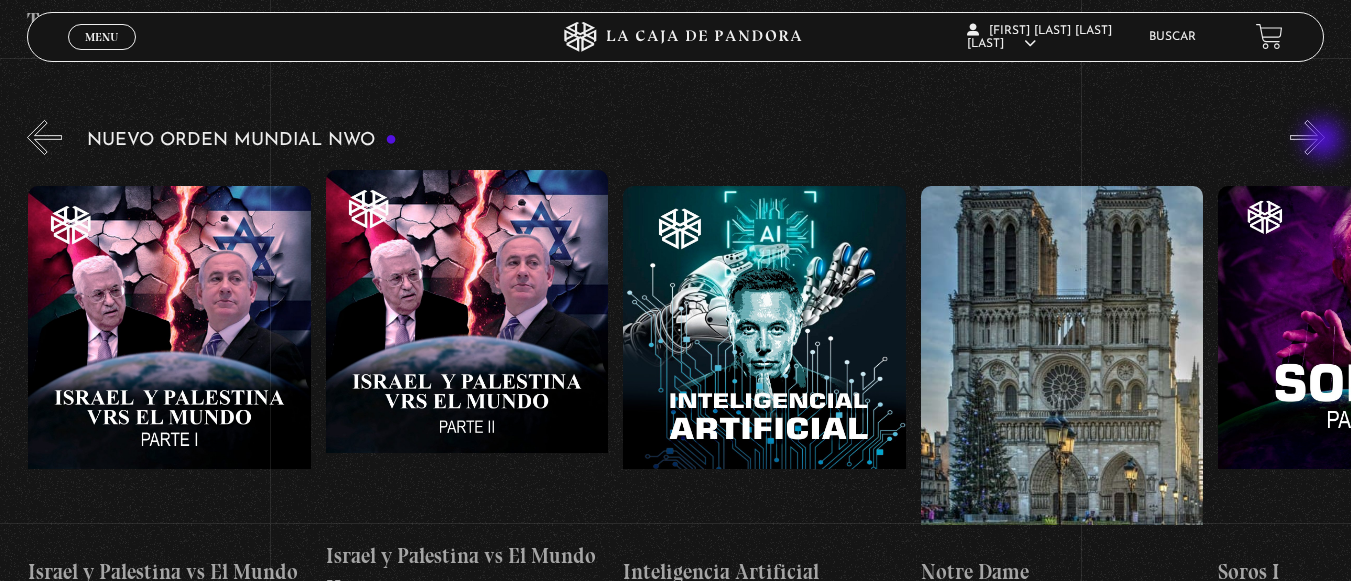 click on "»" at bounding box center [1307, 137] 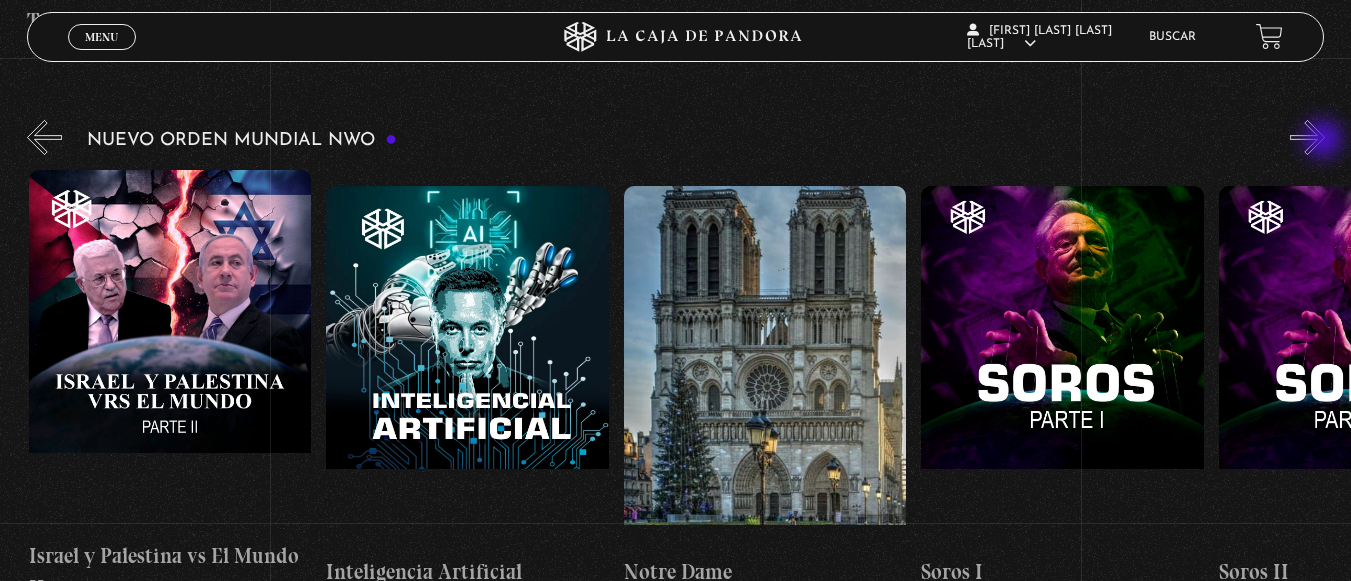 click on "»" at bounding box center [1307, 137] 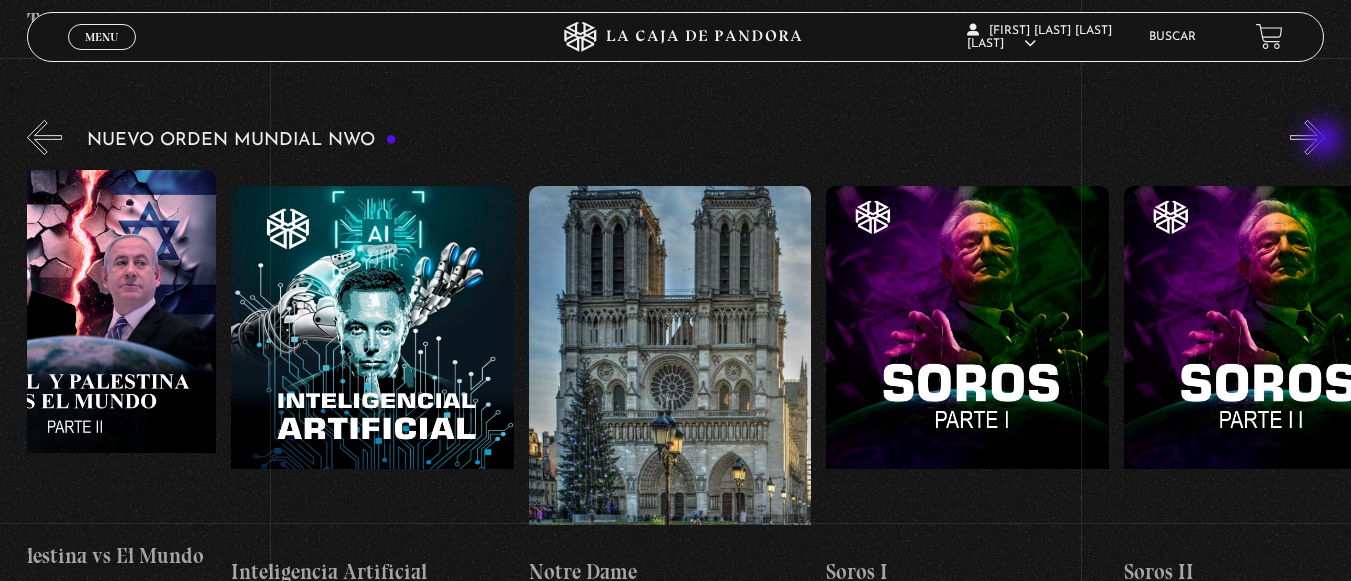 scroll, scrollTop: 0, scrollLeft: 22168, axis: horizontal 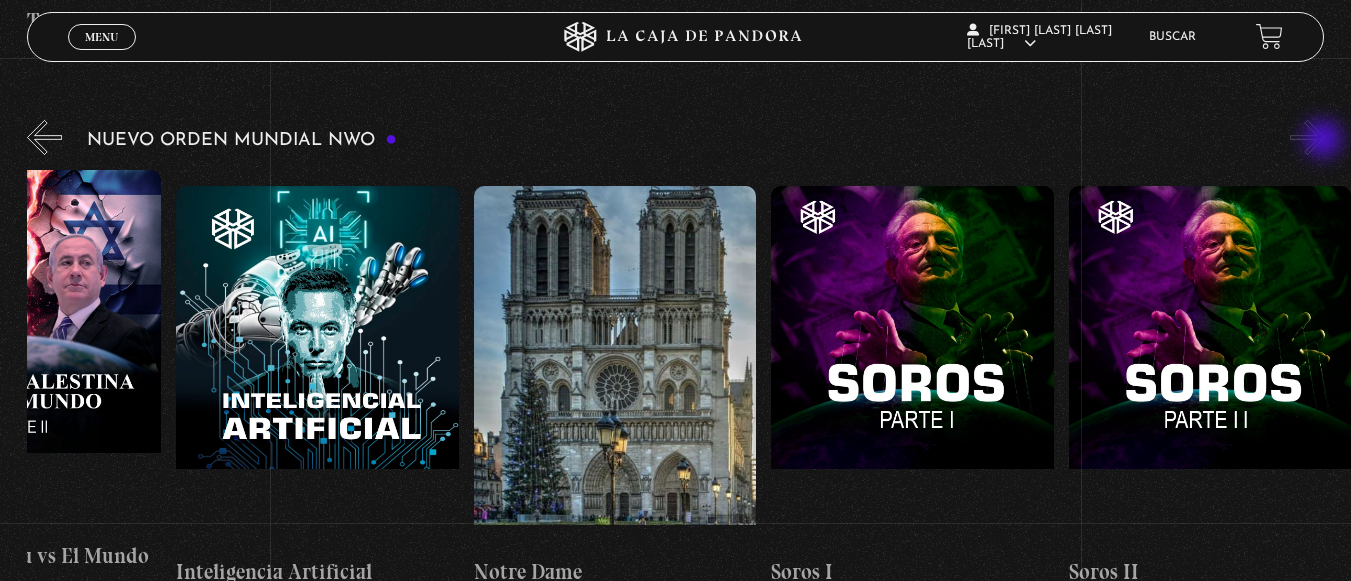 click on "»" at bounding box center (1307, 137) 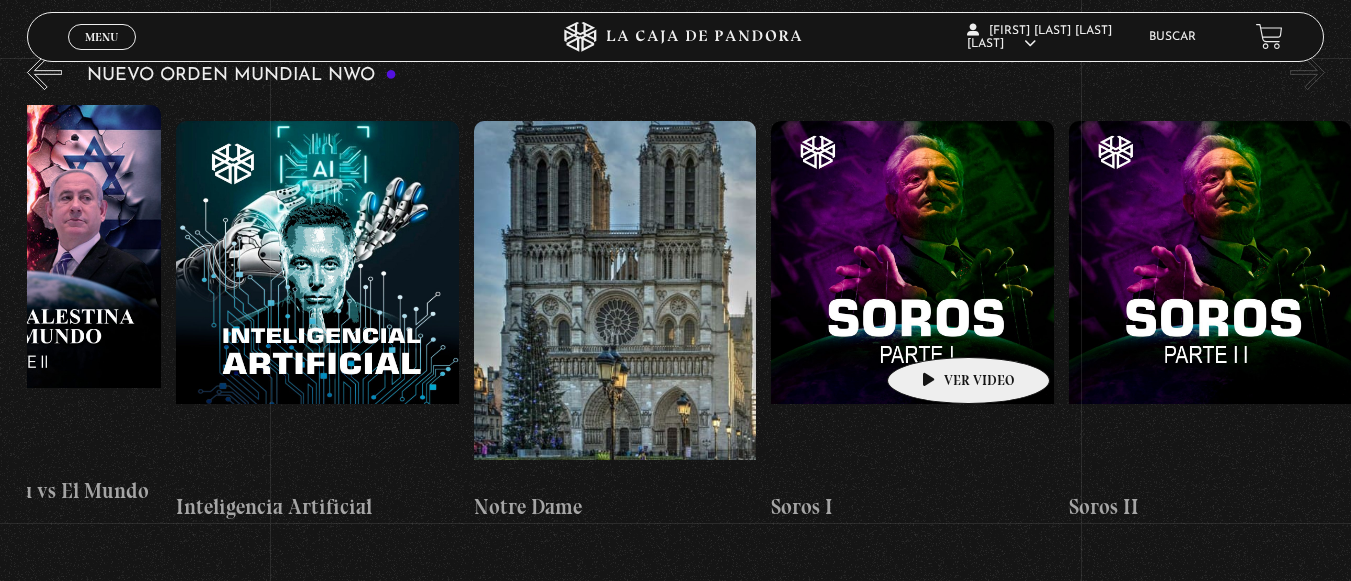 scroll, scrollTop: 1500, scrollLeft: 0, axis: vertical 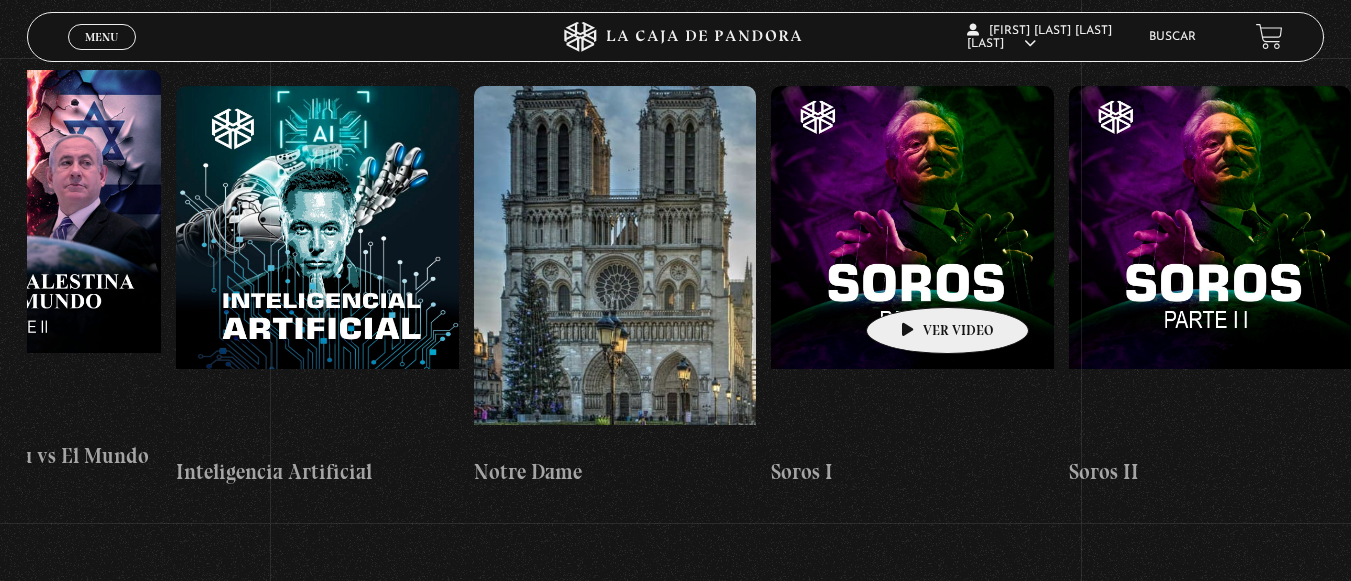 click at bounding box center (912, 266) 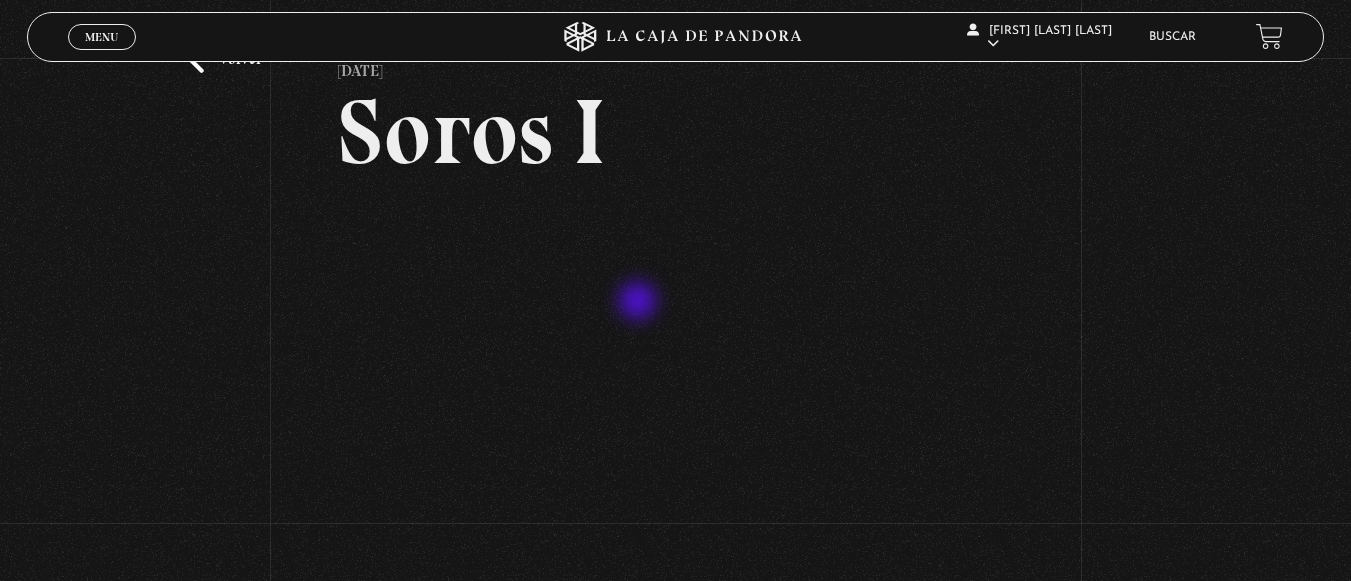 scroll, scrollTop: 100, scrollLeft: 0, axis: vertical 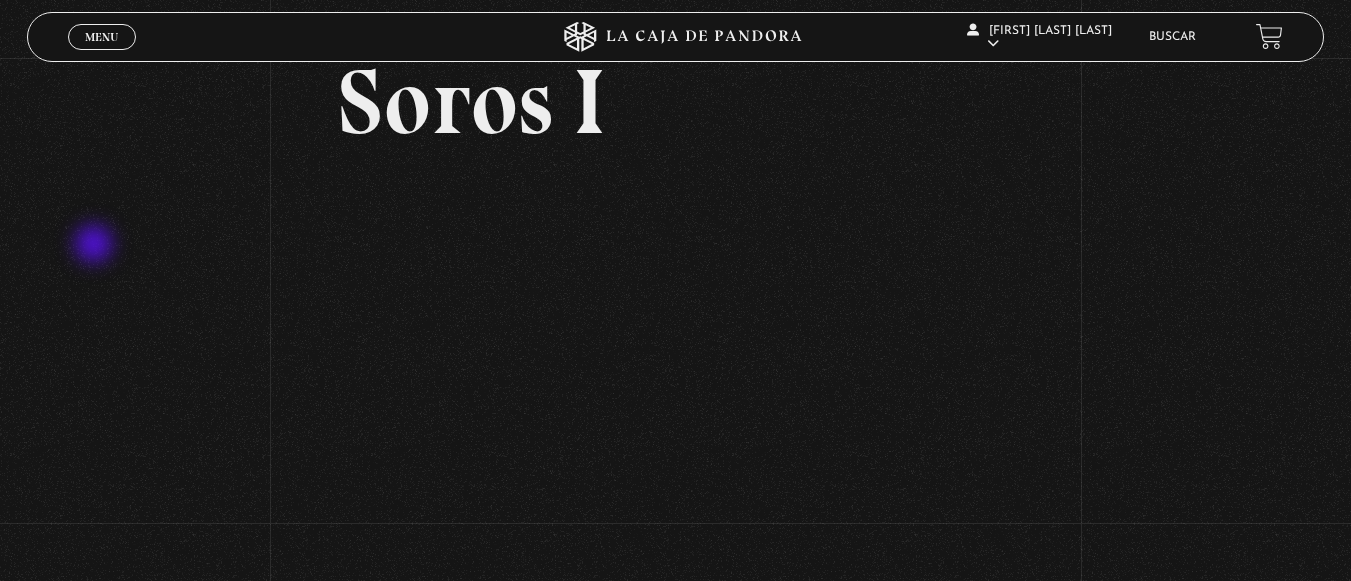 click on "Volver
5 julio, 2021
Soros I
WhatsApp Twitter Messenger Email" at bounding box center (675, 303) 